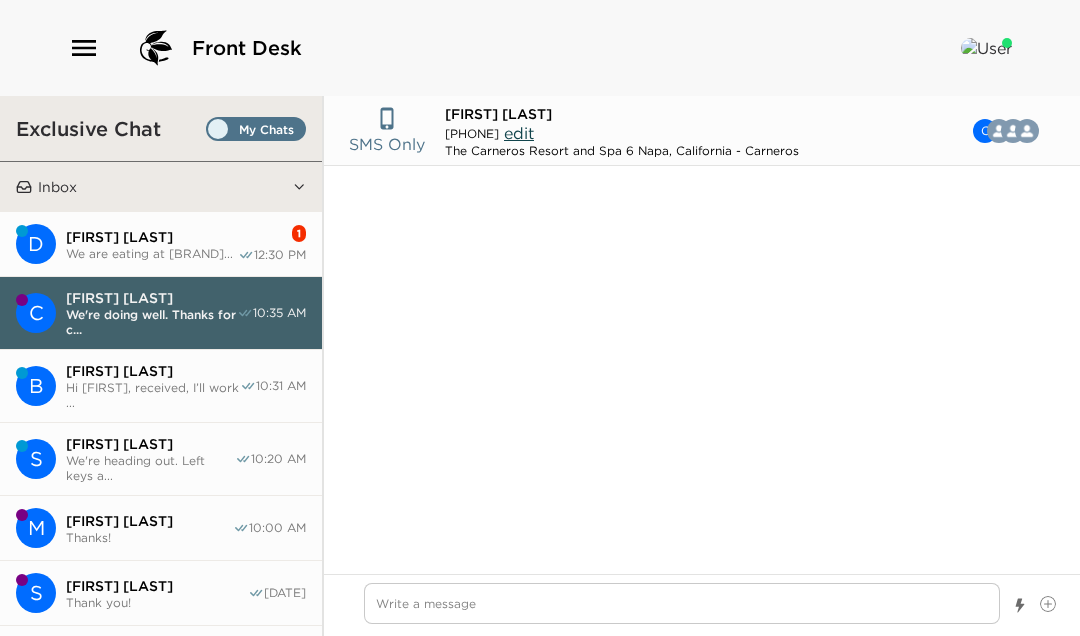 scroll, scrollTop: 0, scrollLeft: 0, axis: both 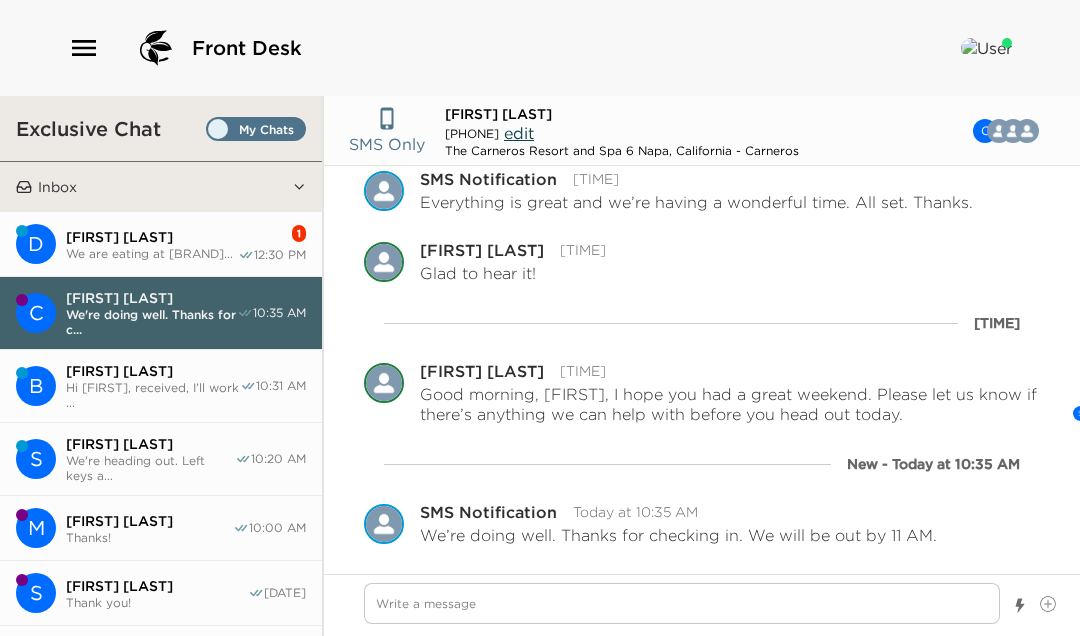 click on "[FIRST] [LAST]" at bounding box center [152, 237] 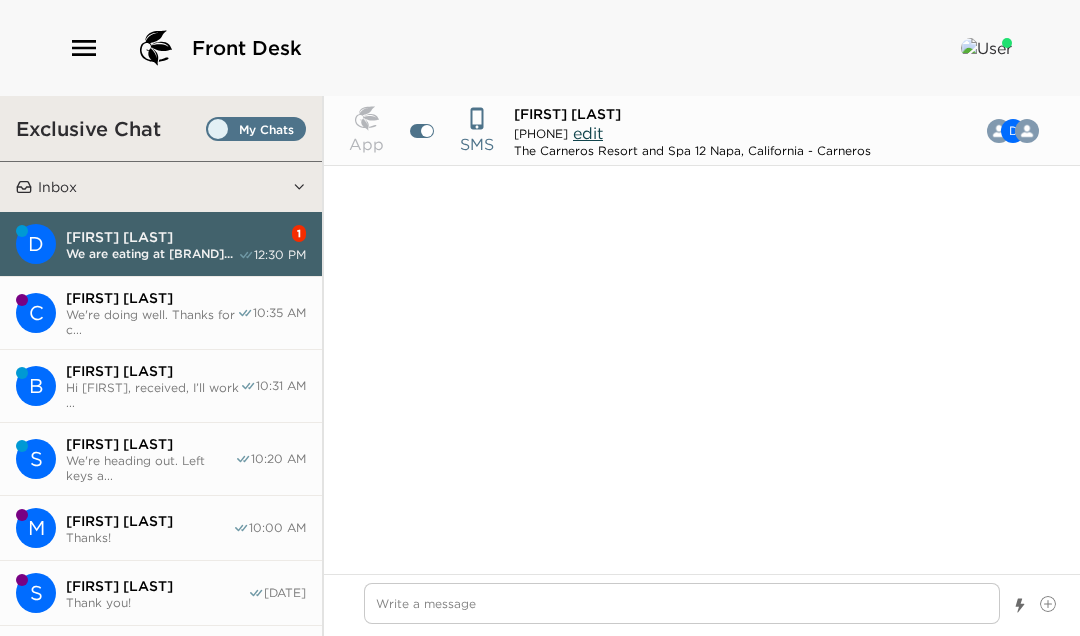 scroll, scrollTop: 1032, scrollLeft: 0, axis: vertical 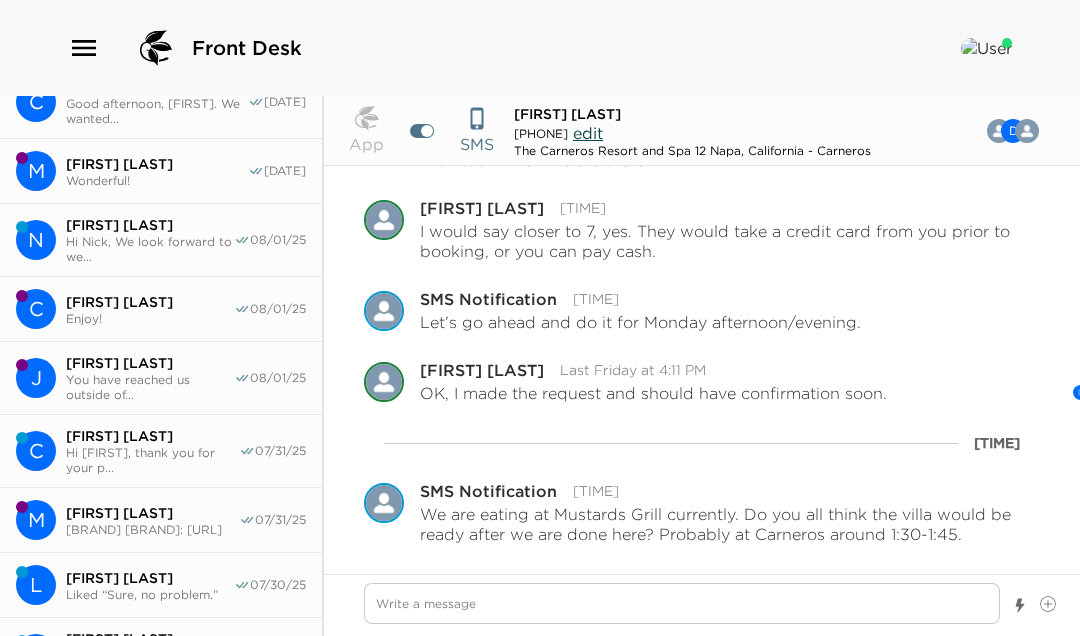 click on "Hi Nick, We look forward to we..." at bounding box center (150, 249) 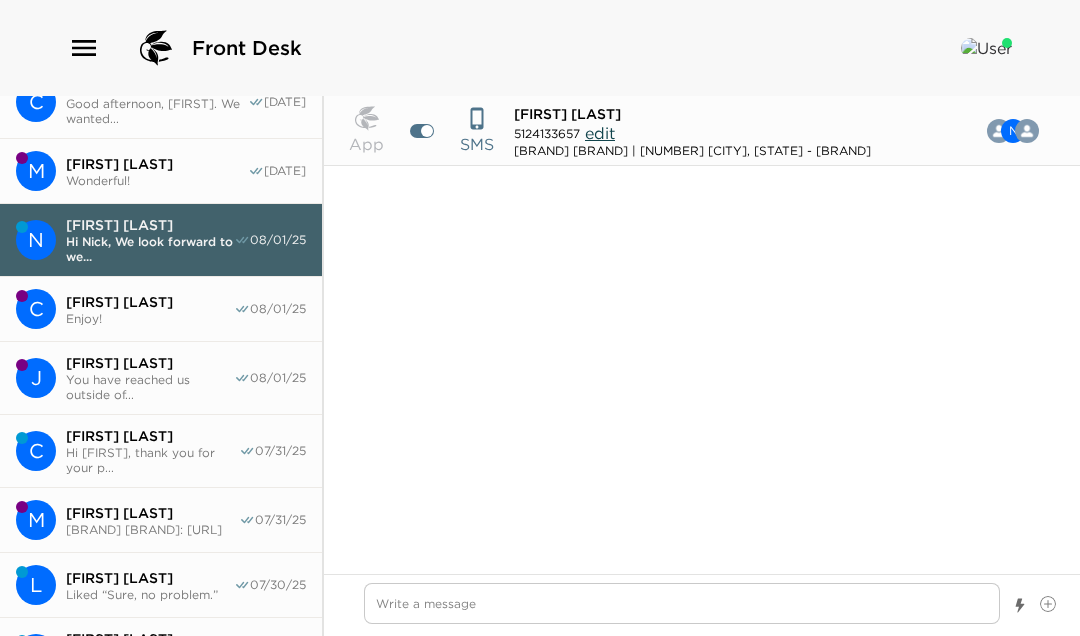 scroll, scrollTop: 0, scrollLeft: 0, axis: both 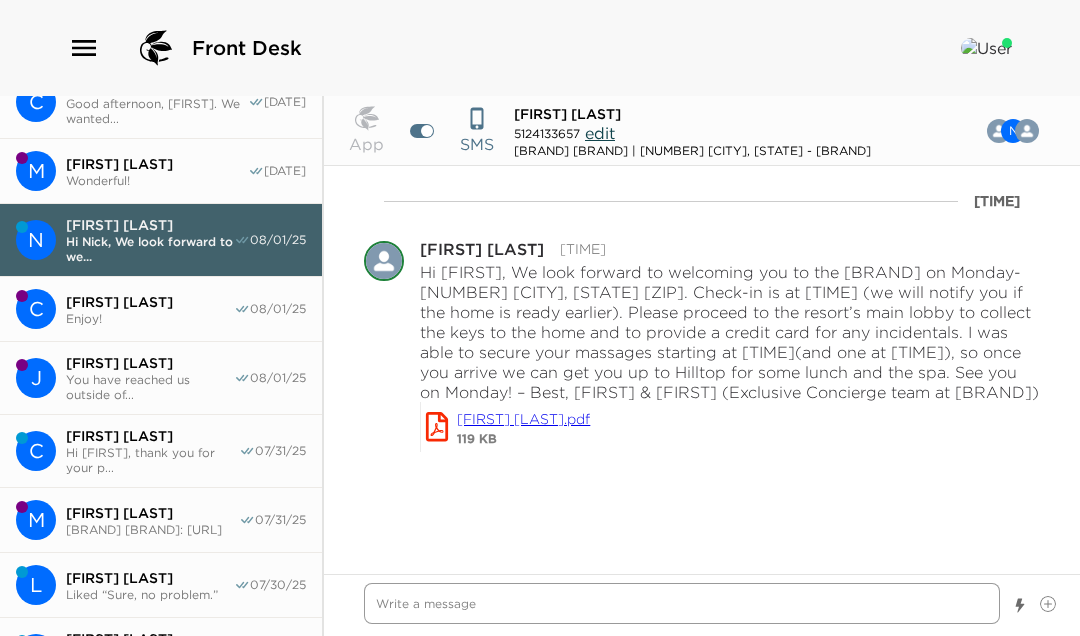 click at bounding box center (682, 603) 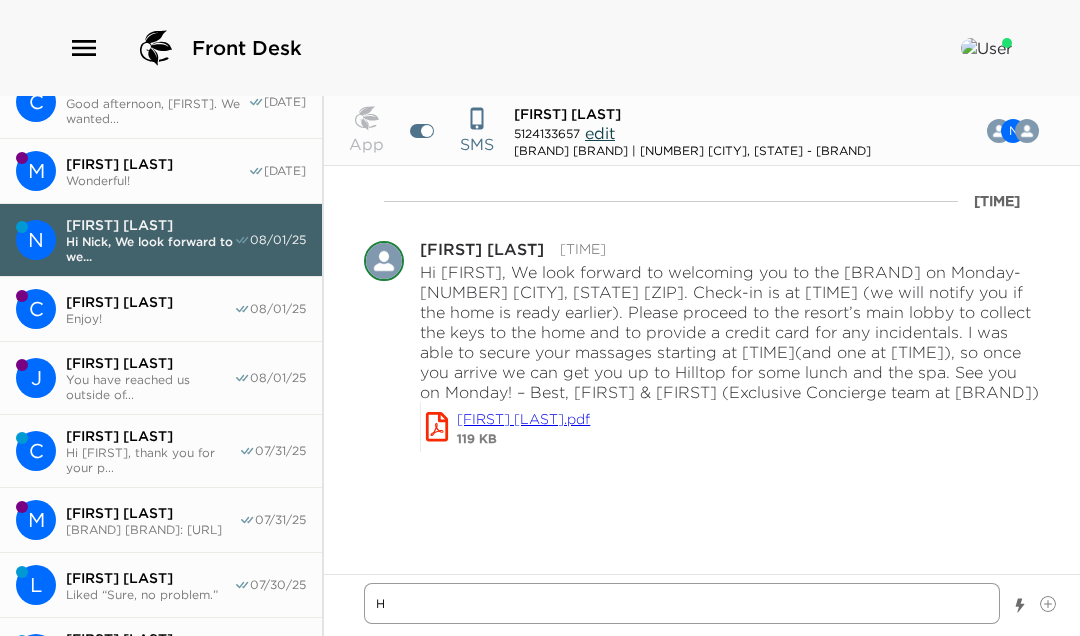 type on "x" 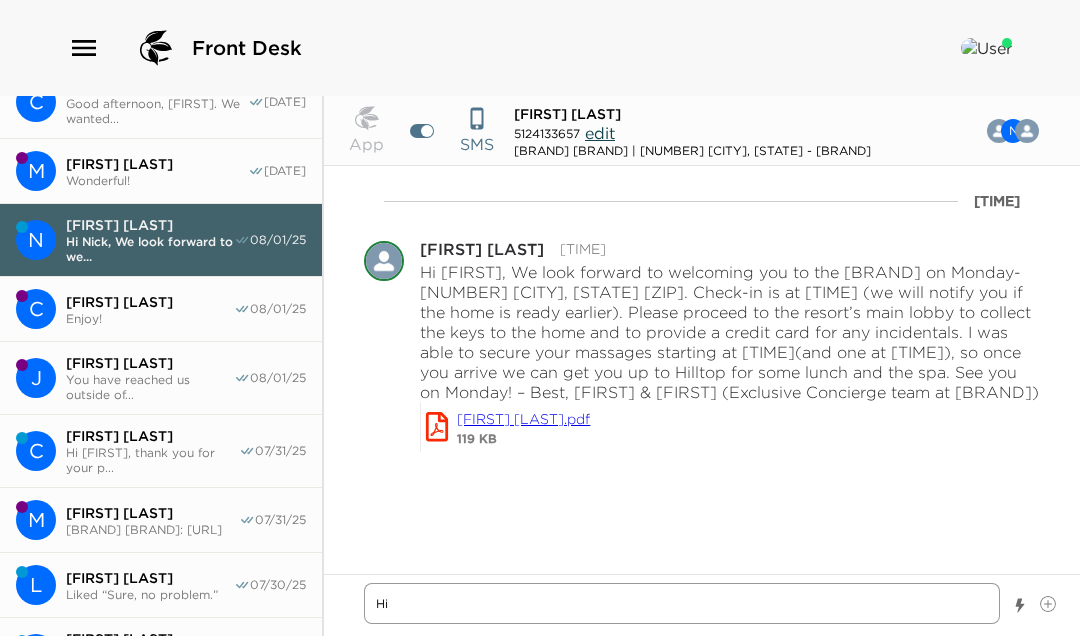 type on "x" 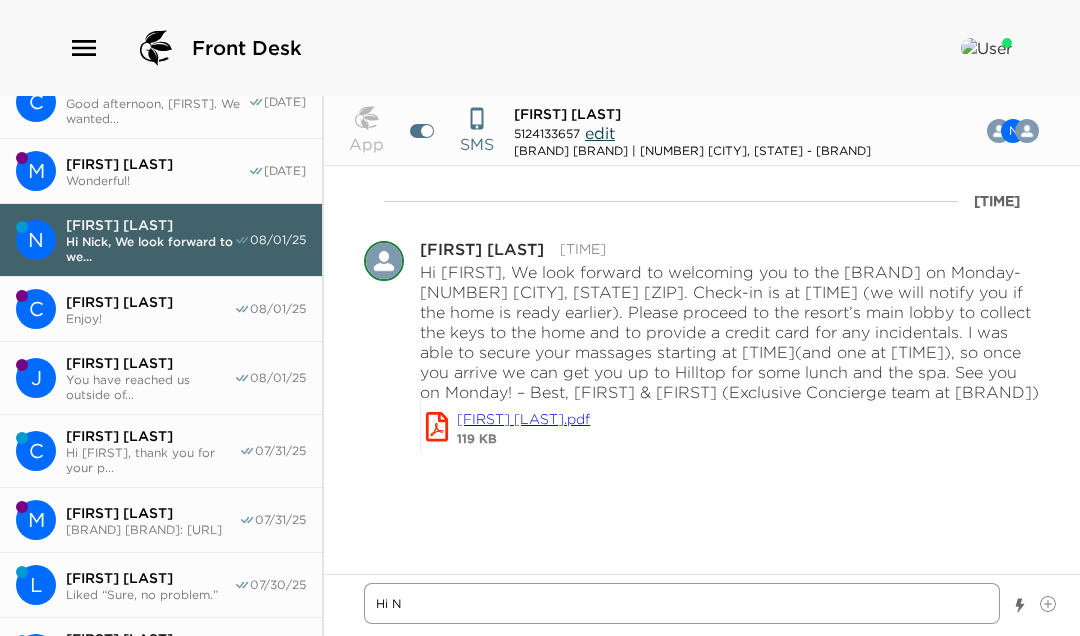 type on "x" 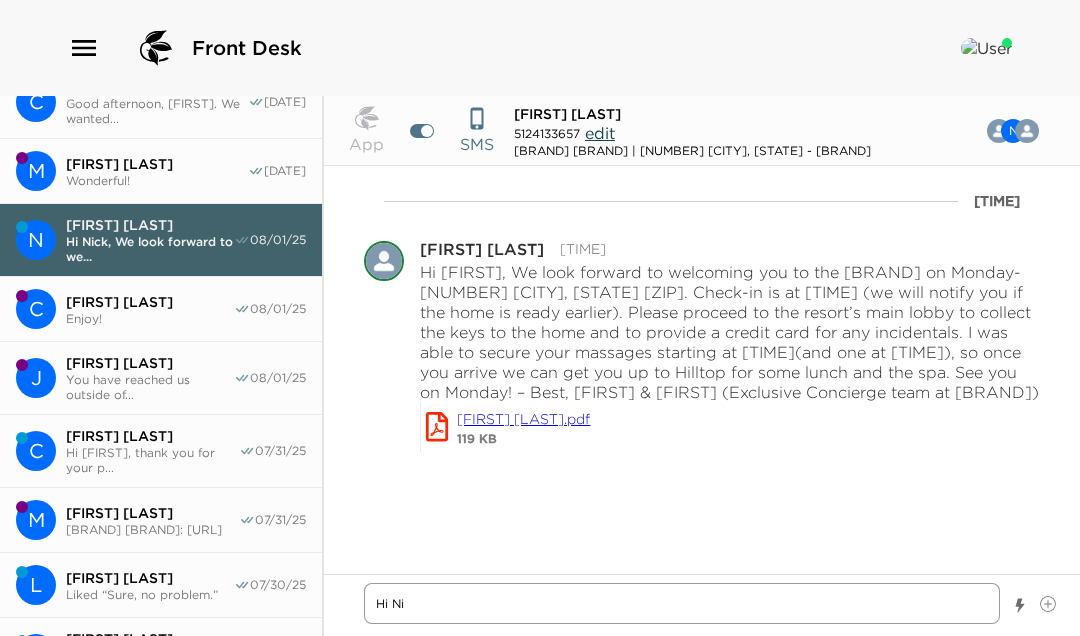 type on "x" 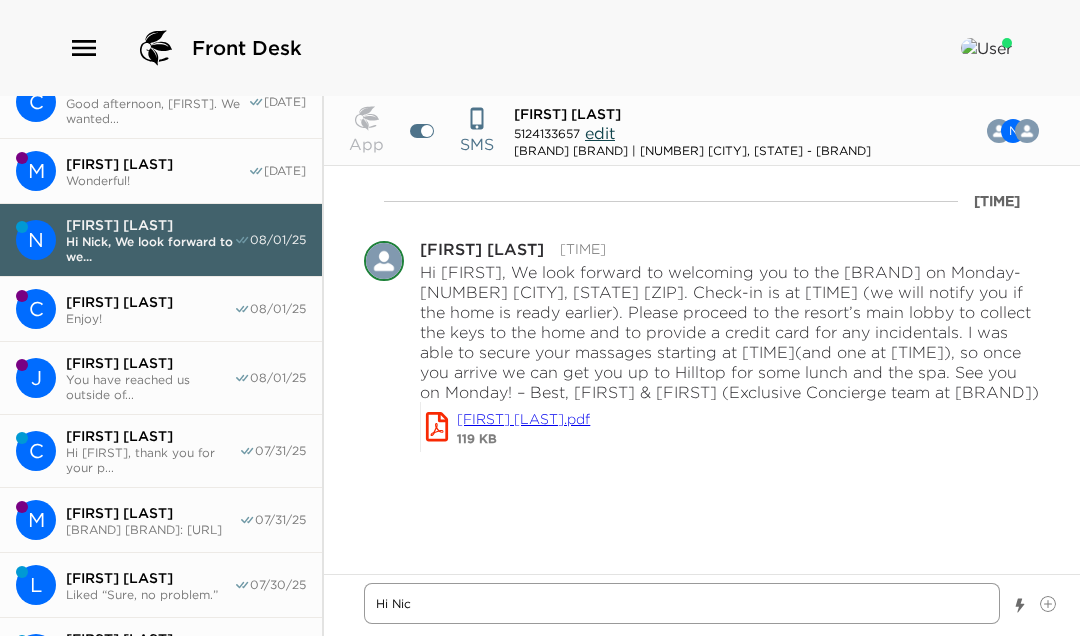 type on "x" 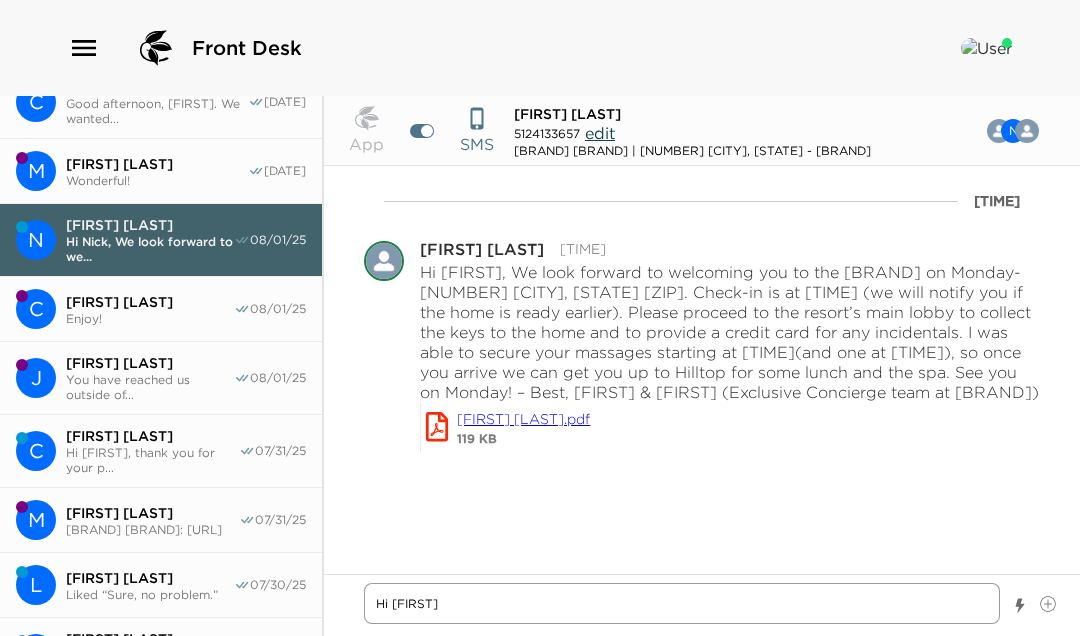 type on "x" 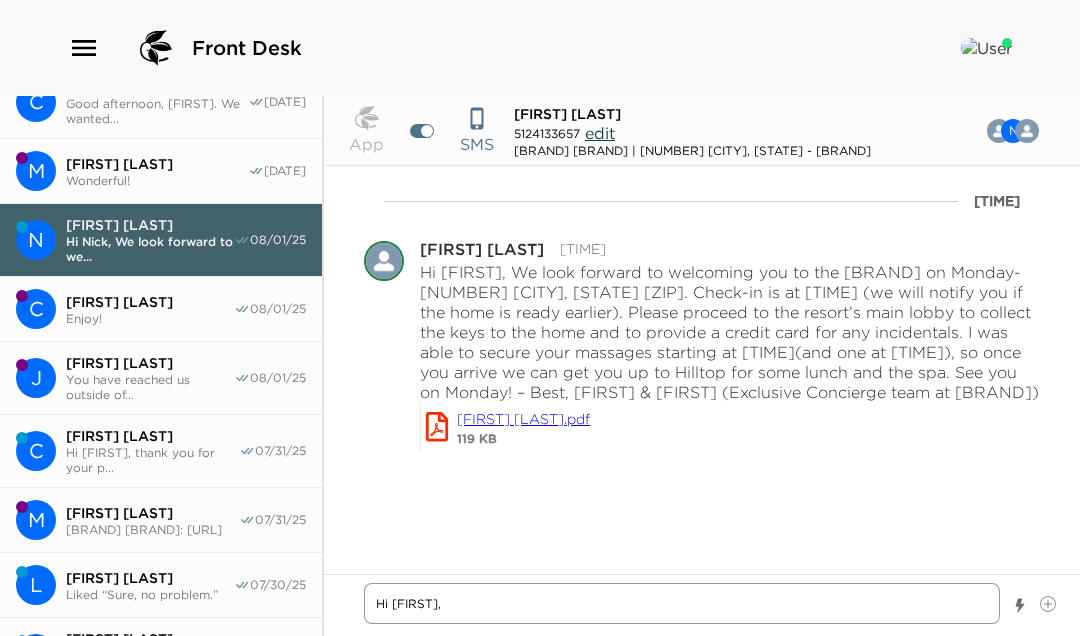 type on "x" 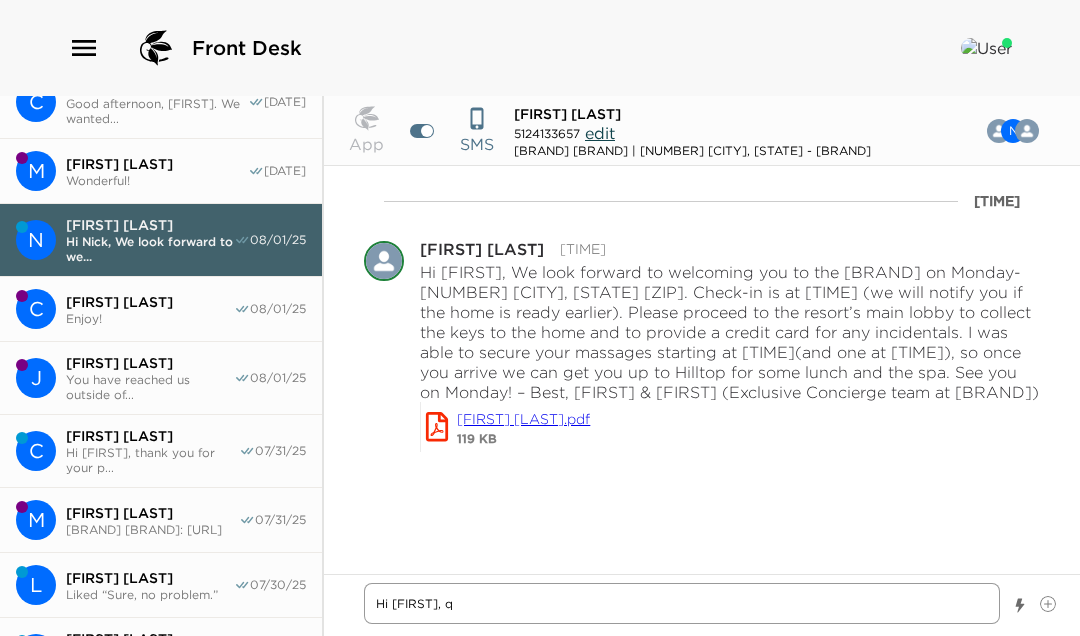 type on "x" 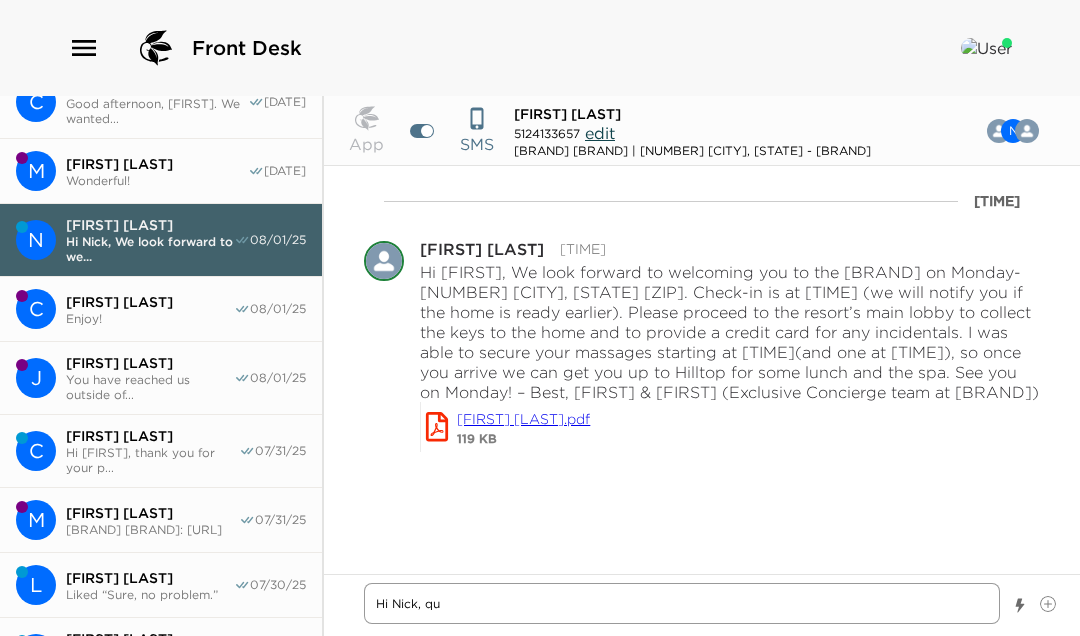 type on "x" 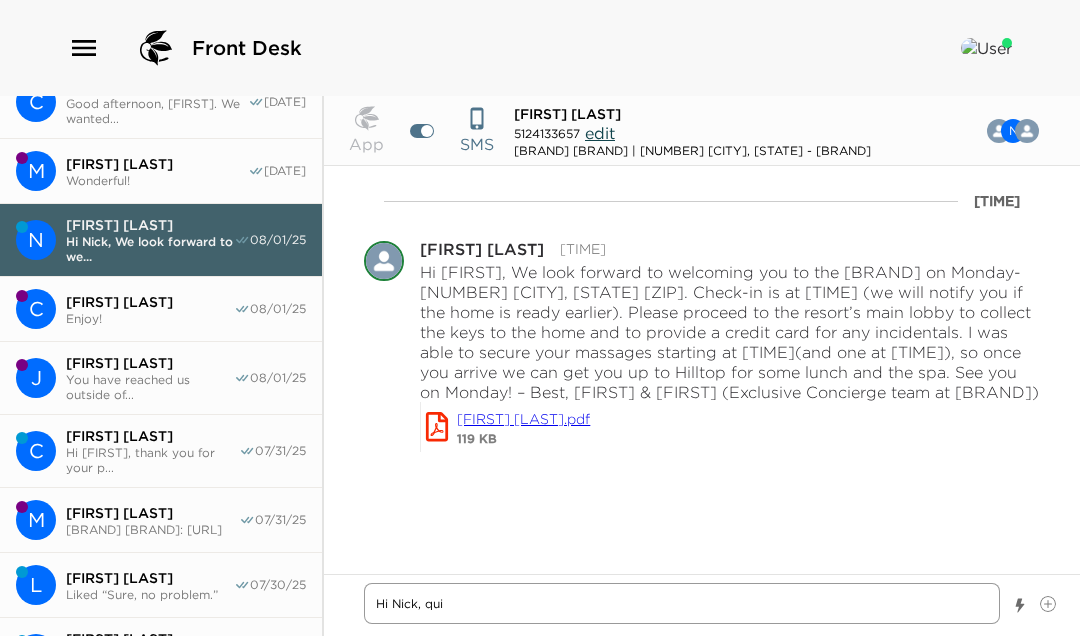 type on "x" 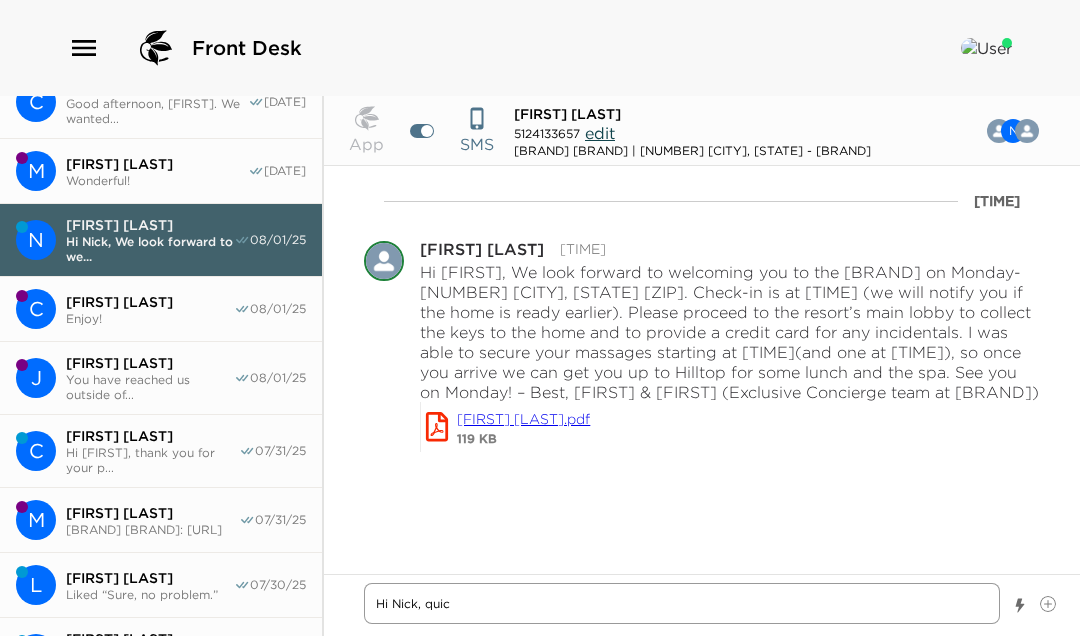 type on "x" 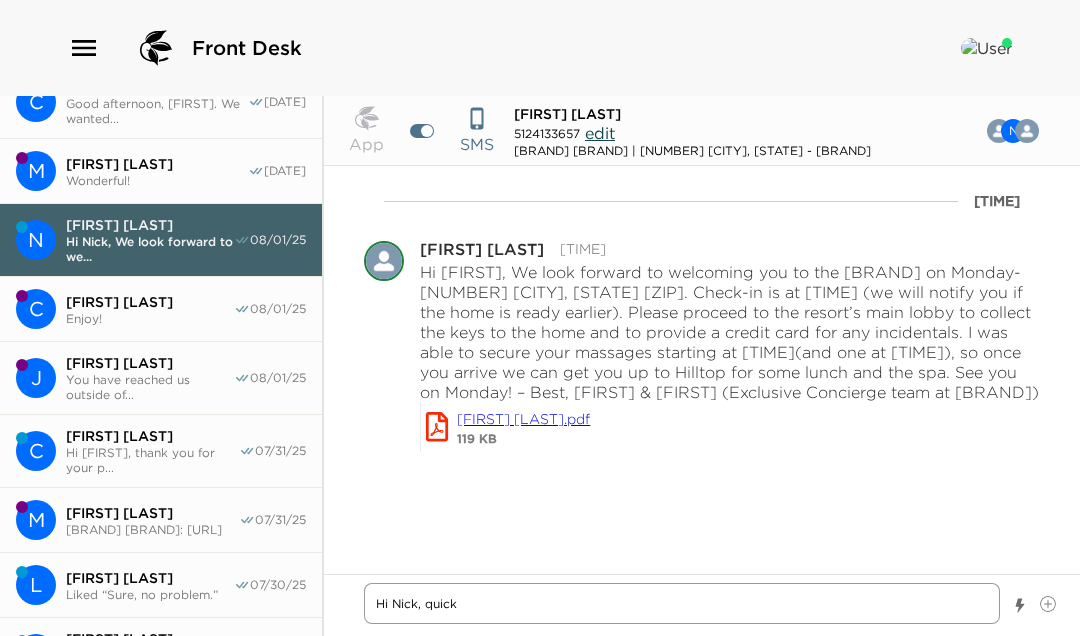 type on "x" 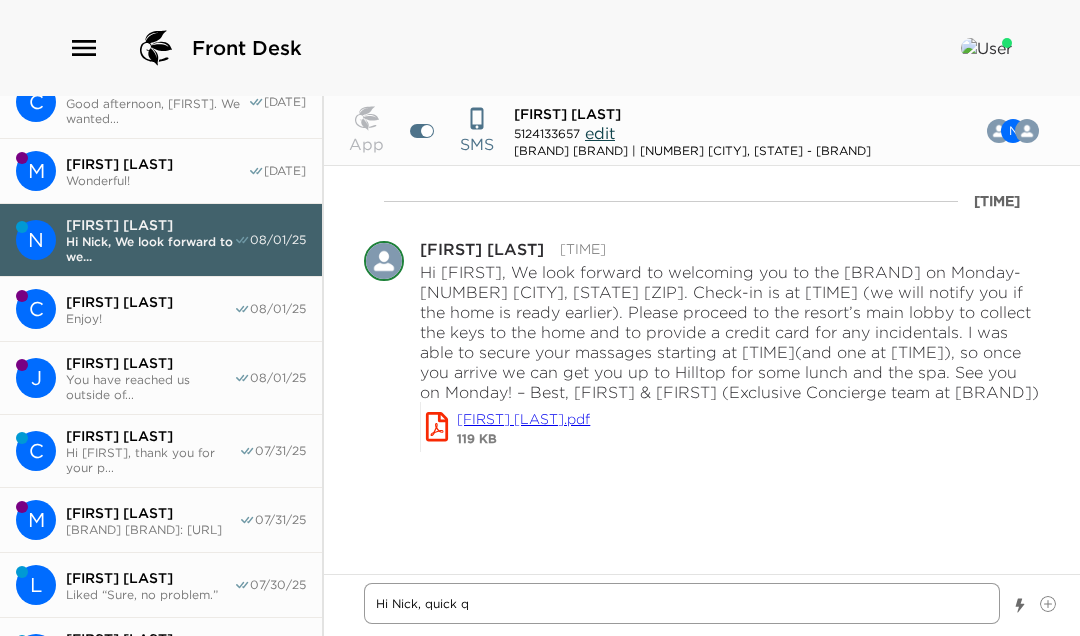 type on "x" 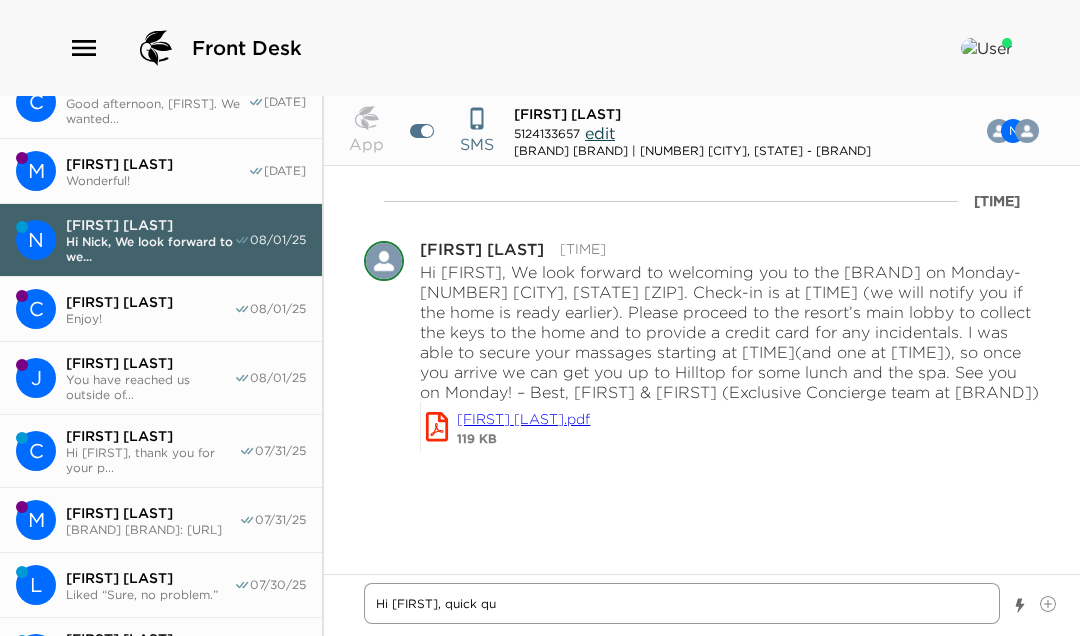 type on "x" 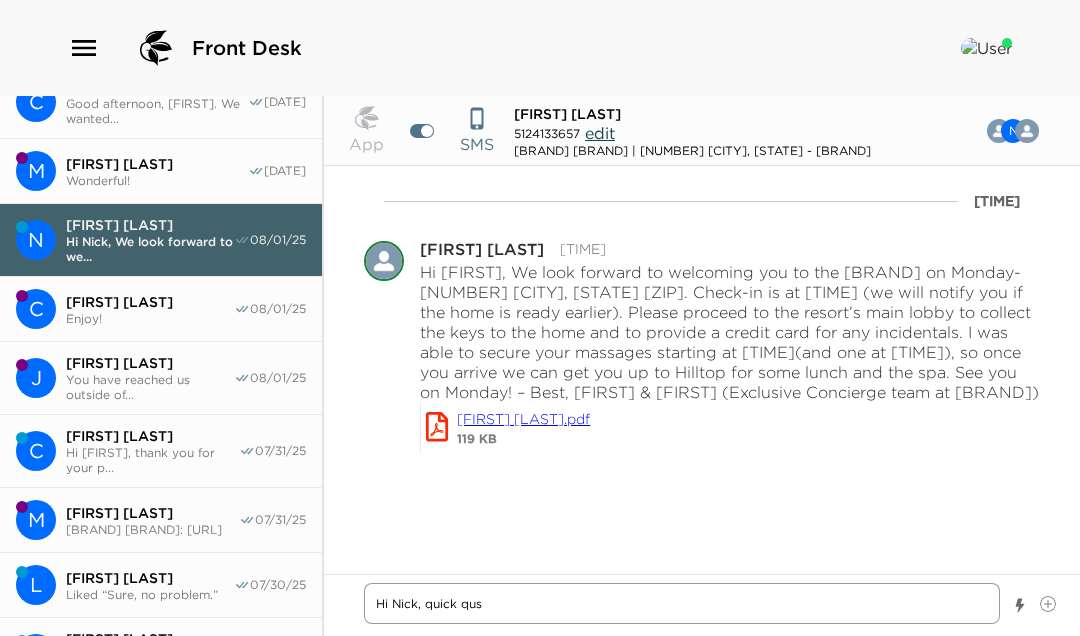 type on "Hi Nick, quick qust" 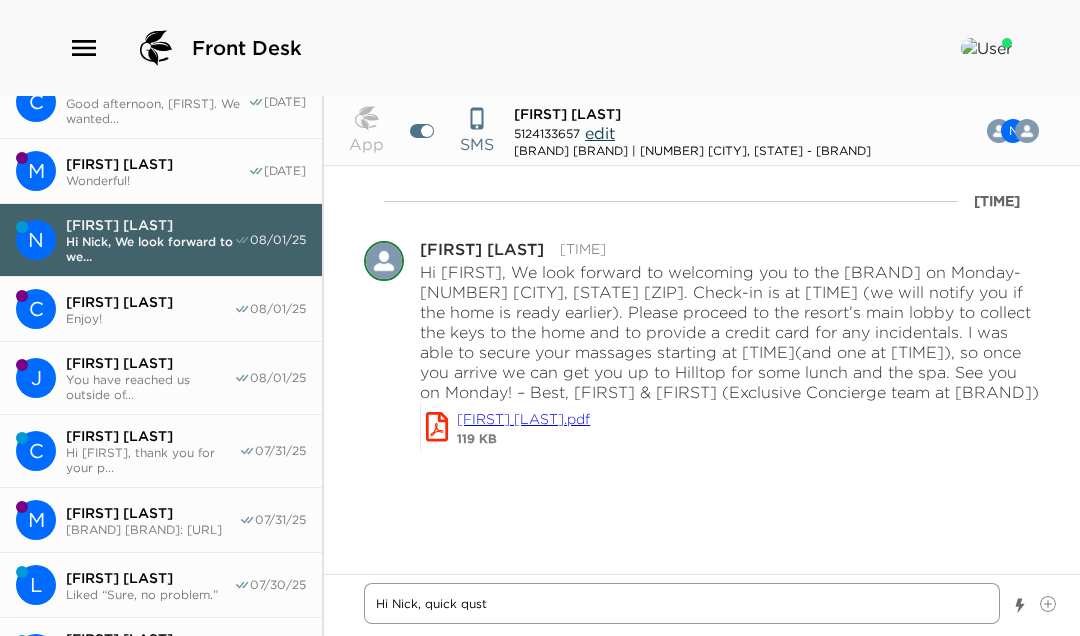 type on "x" 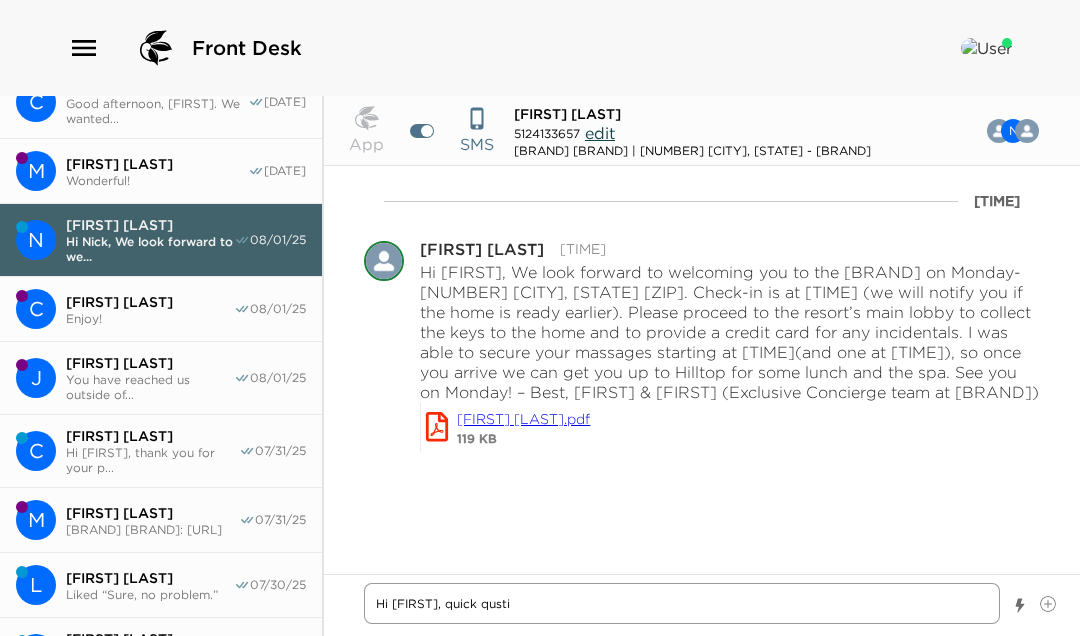 type on "x" 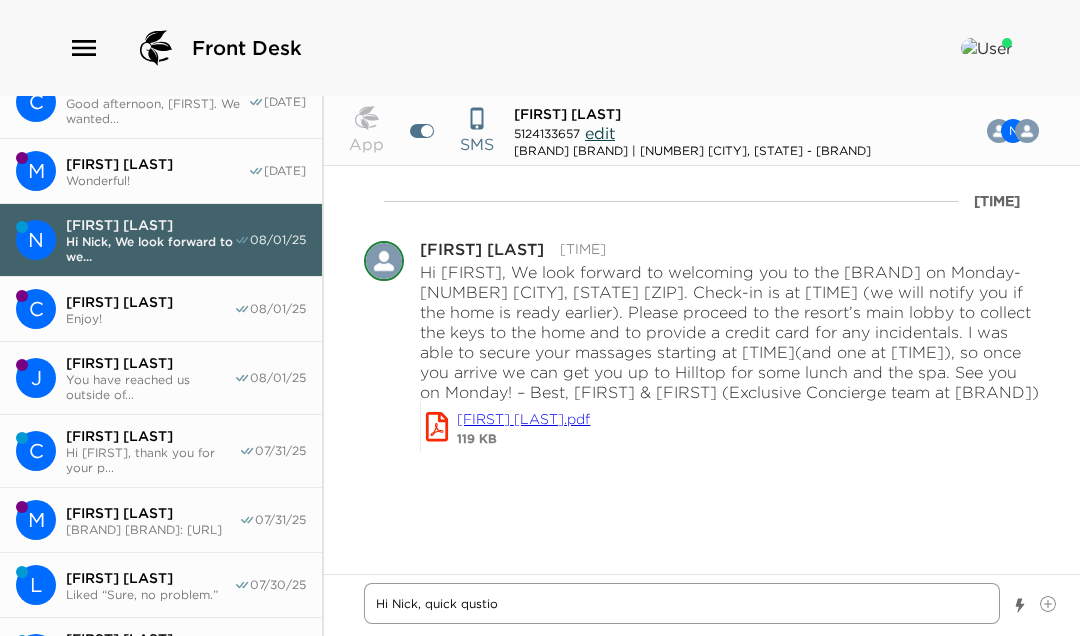 type on "x" 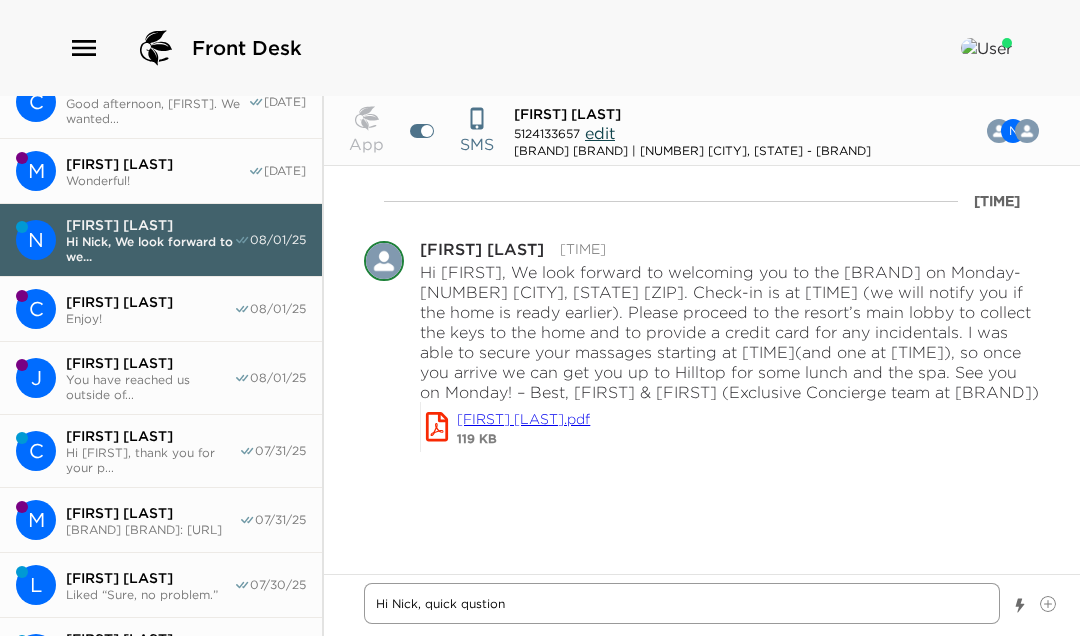 type on "x" 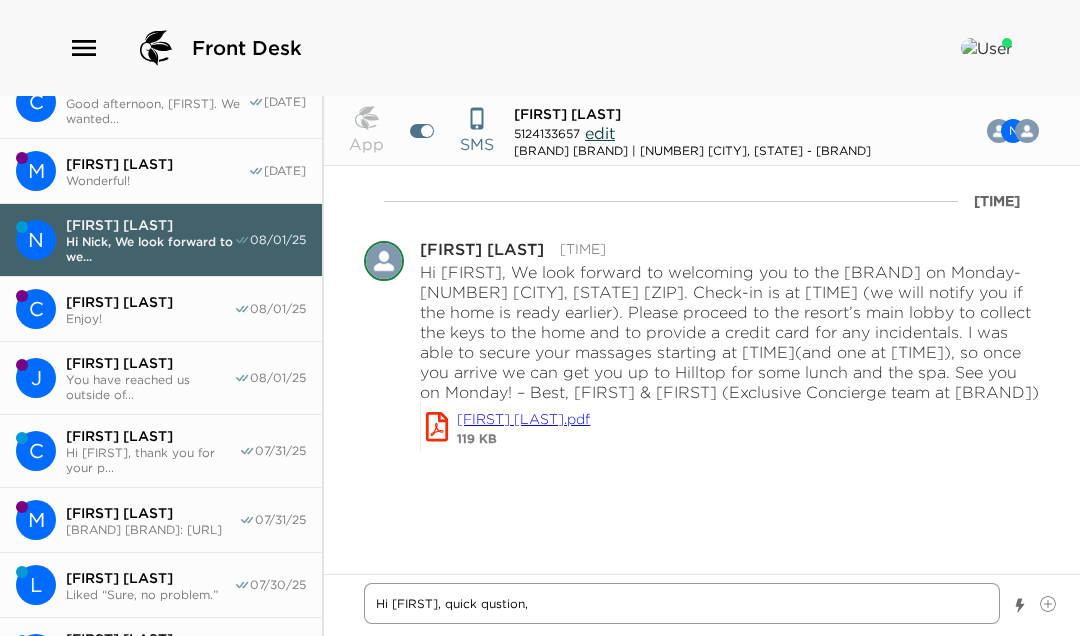 type on "x" 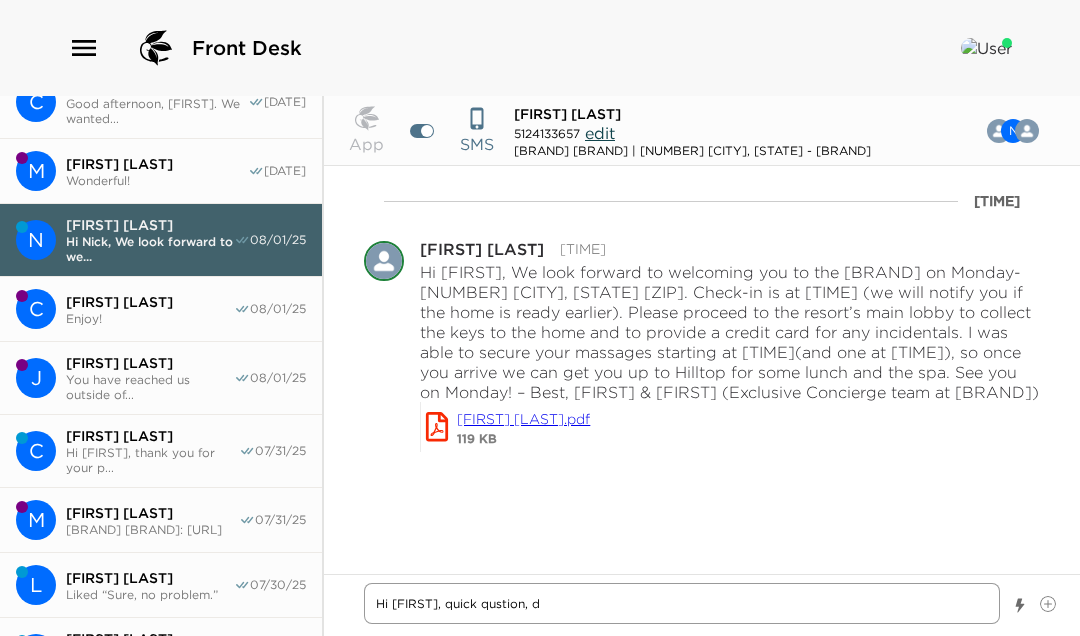 type on "x" 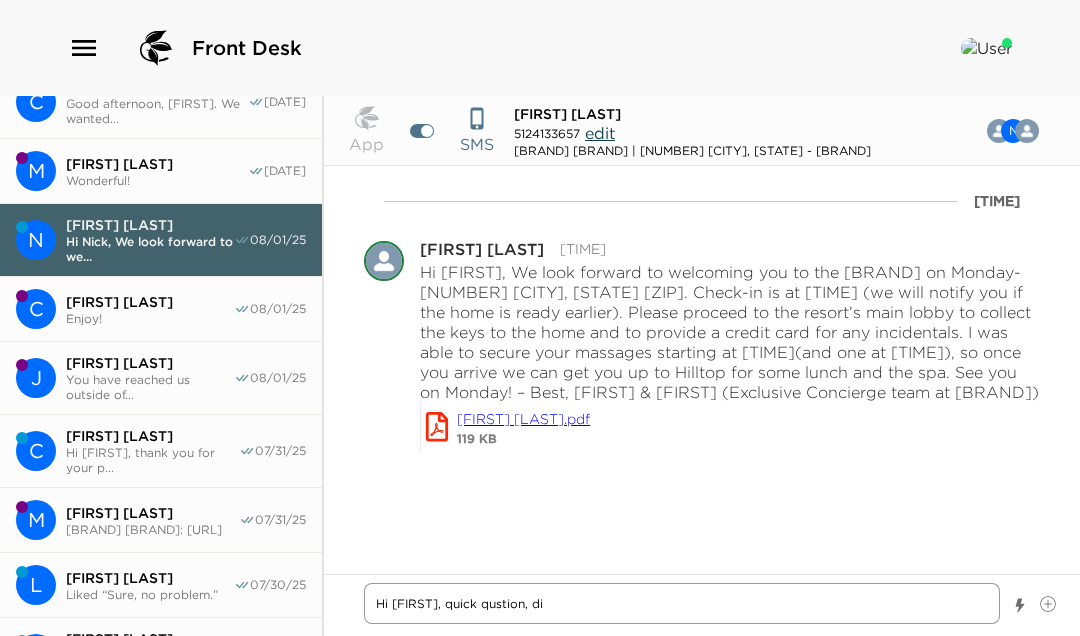 type on "x" 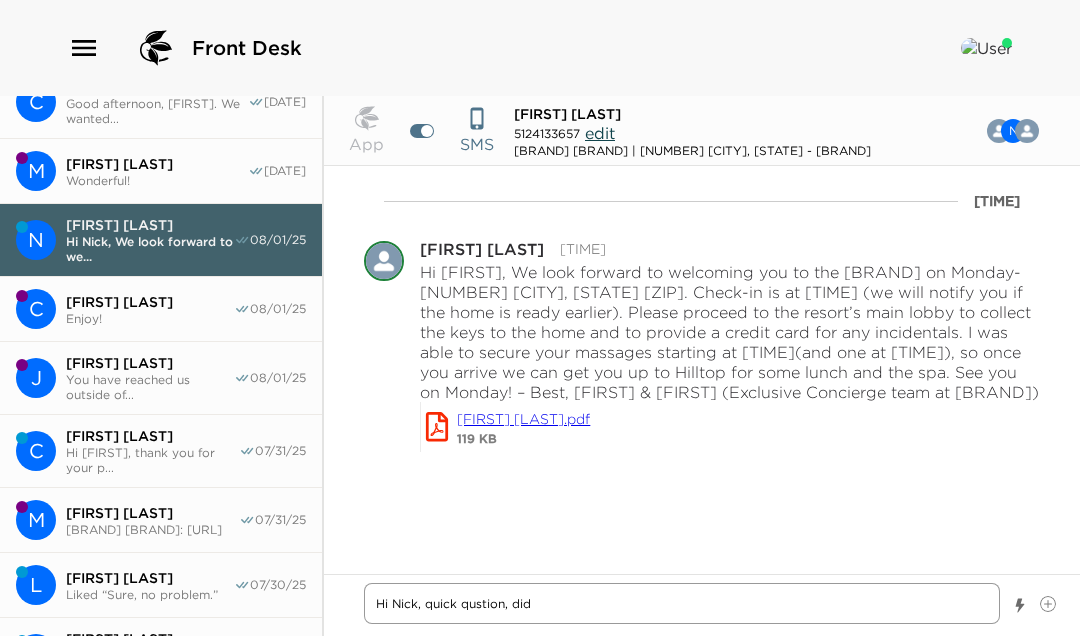 type on "x" 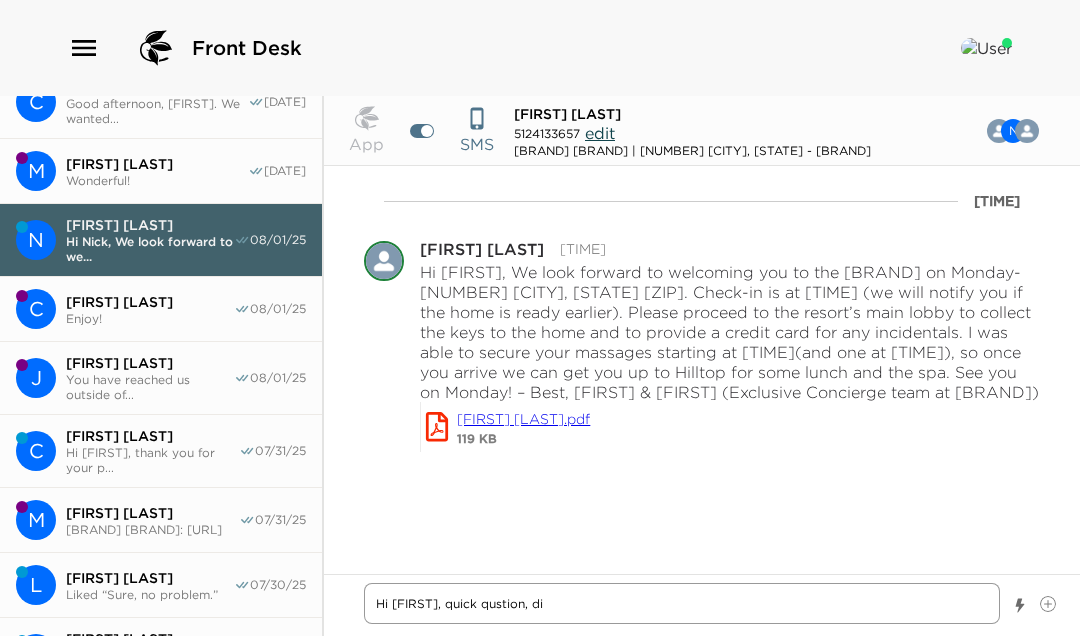 type on "x" 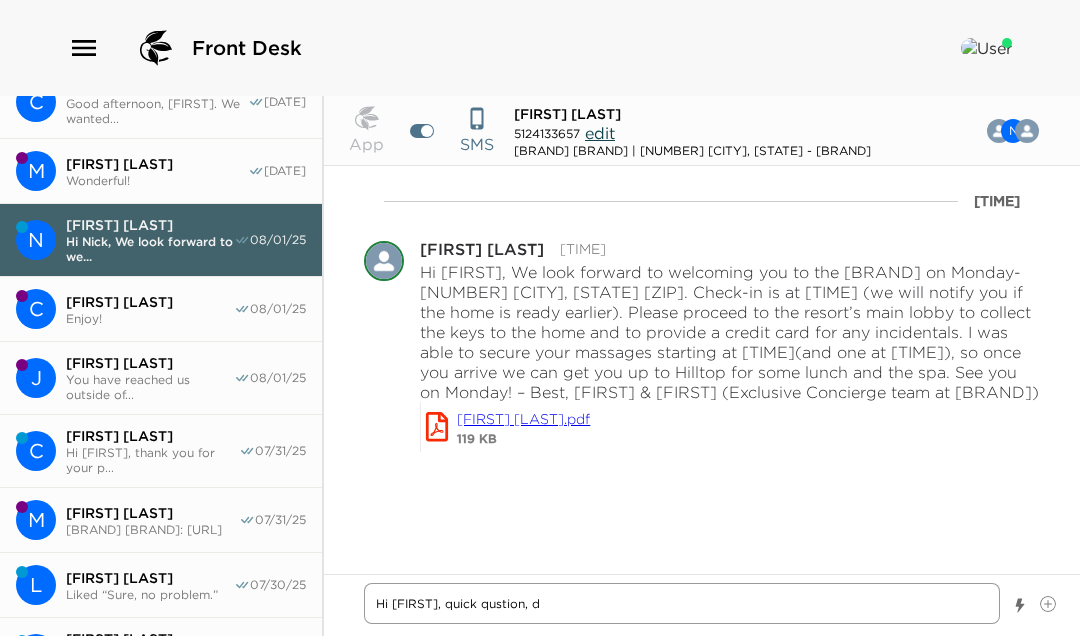 type on "x" 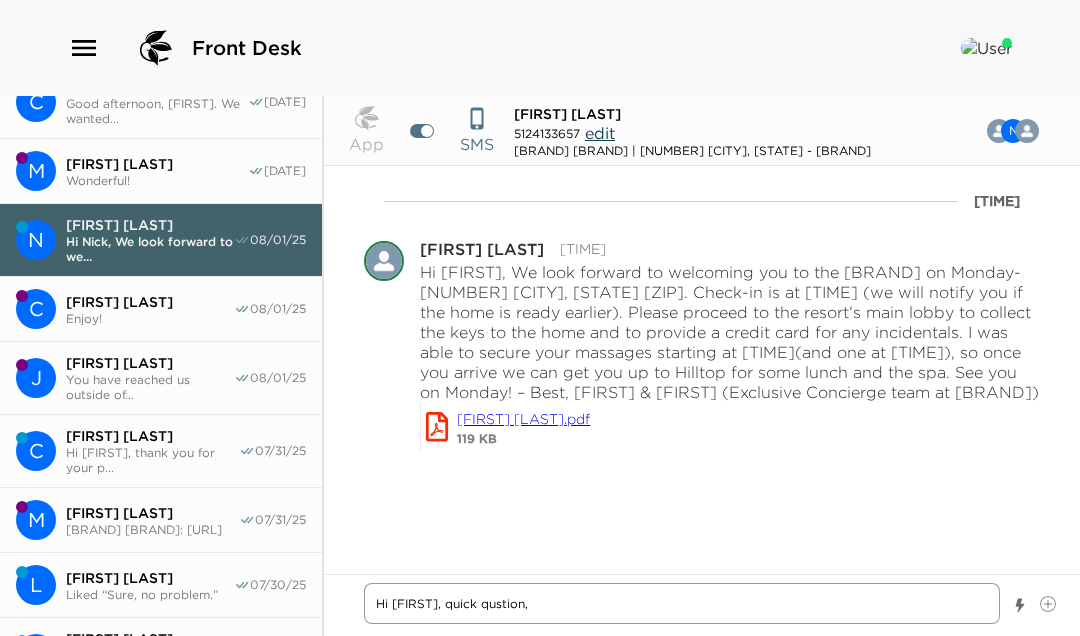 type on "x" 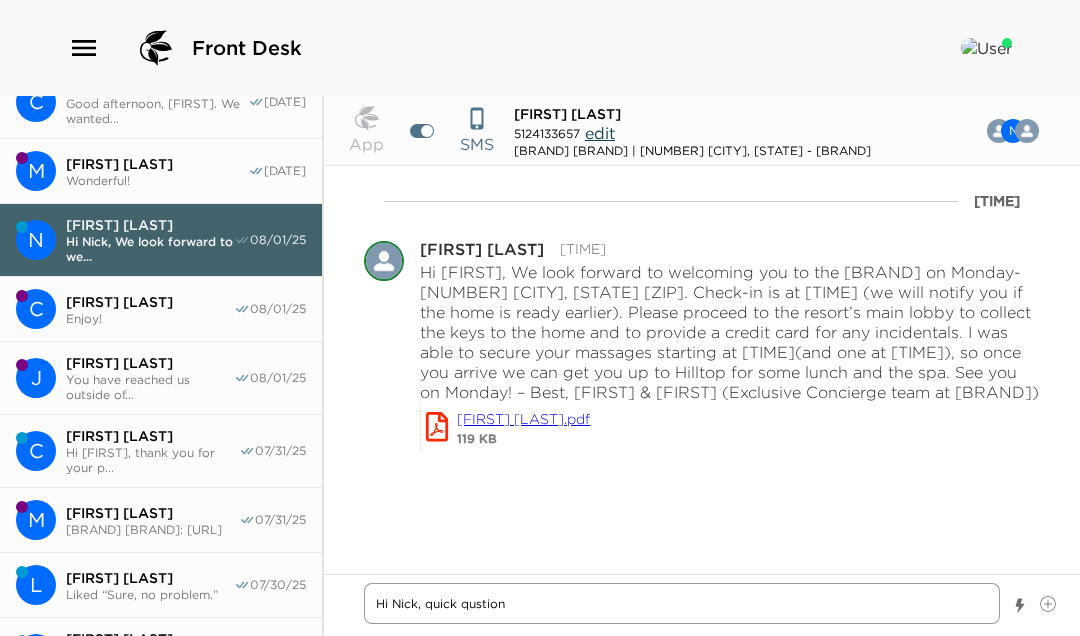 type on "x" 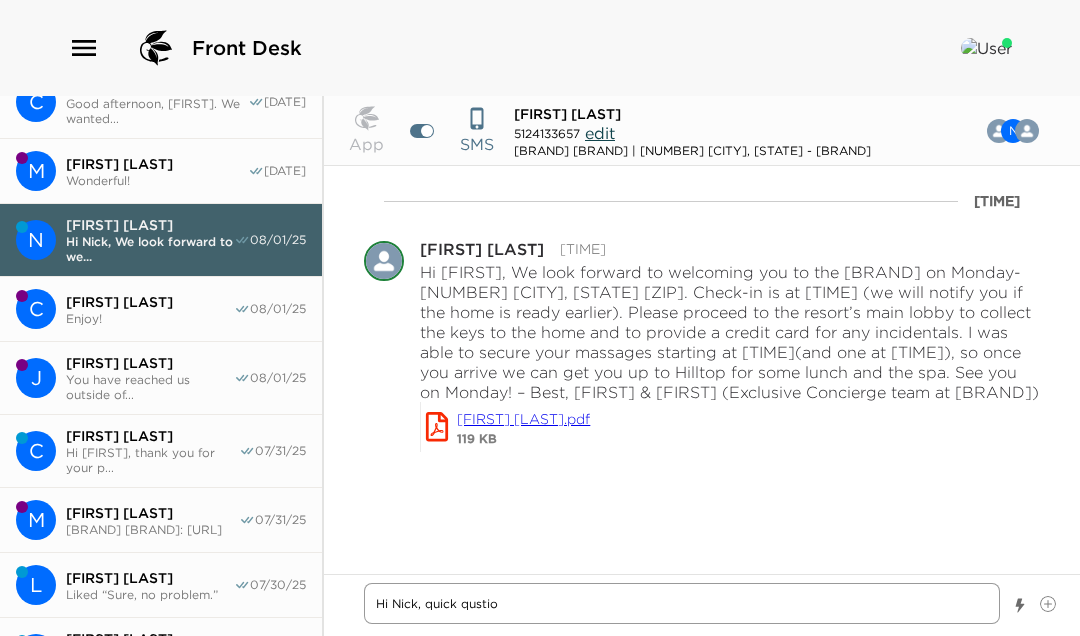 type on "x" 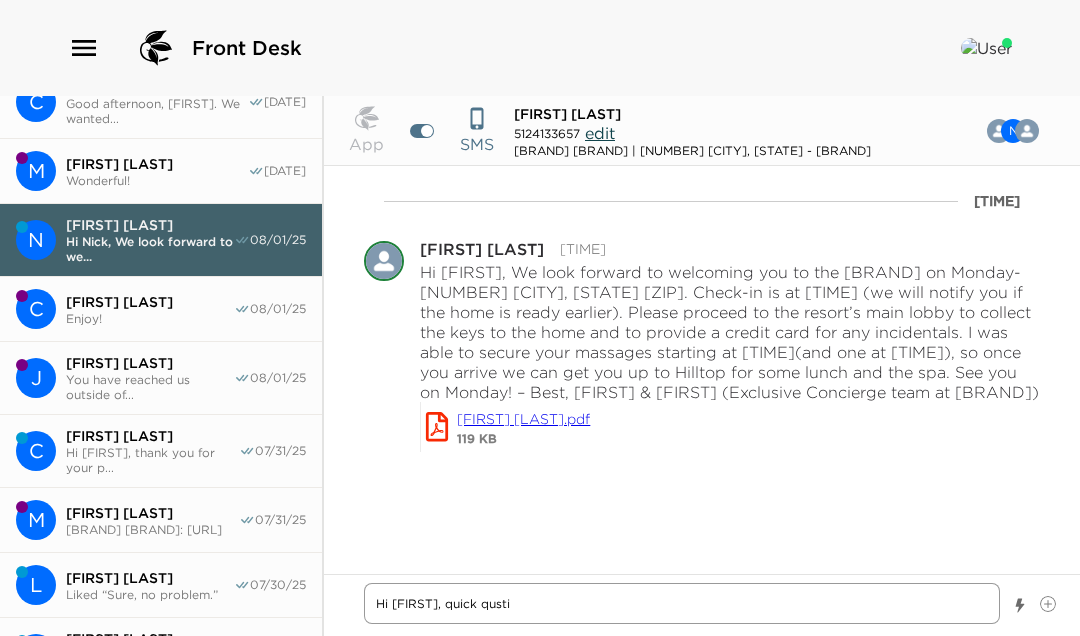 type on "x" 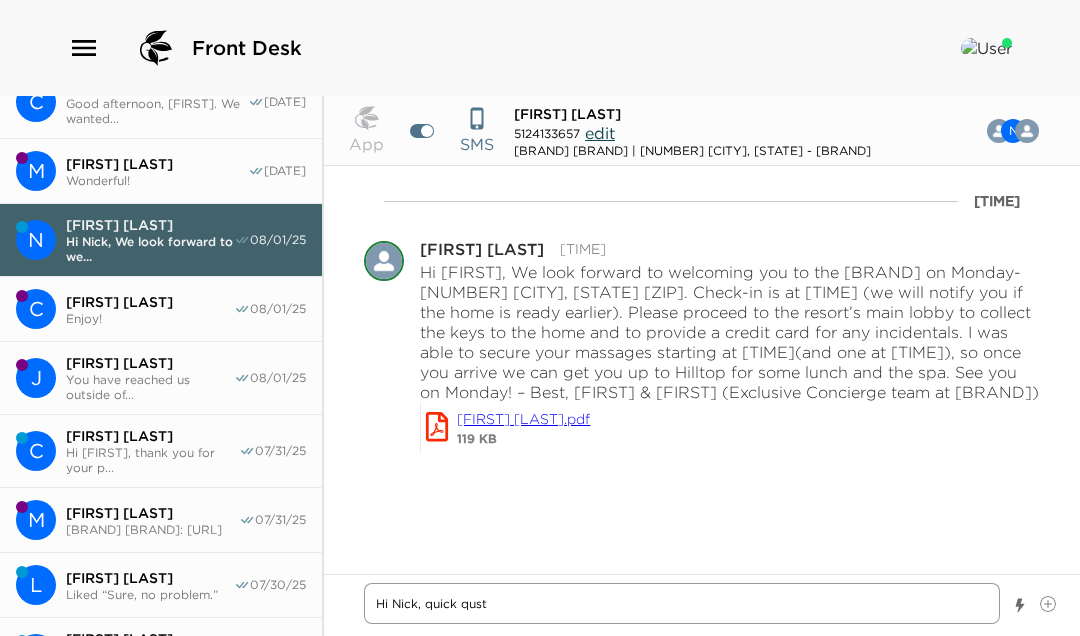 type on "x" 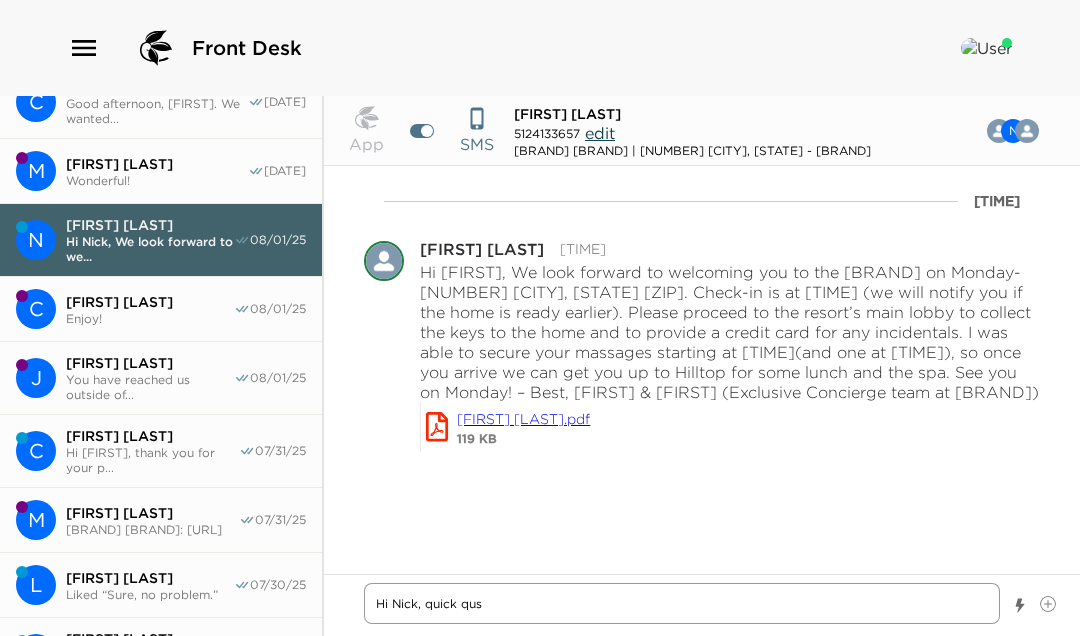 type on "x" 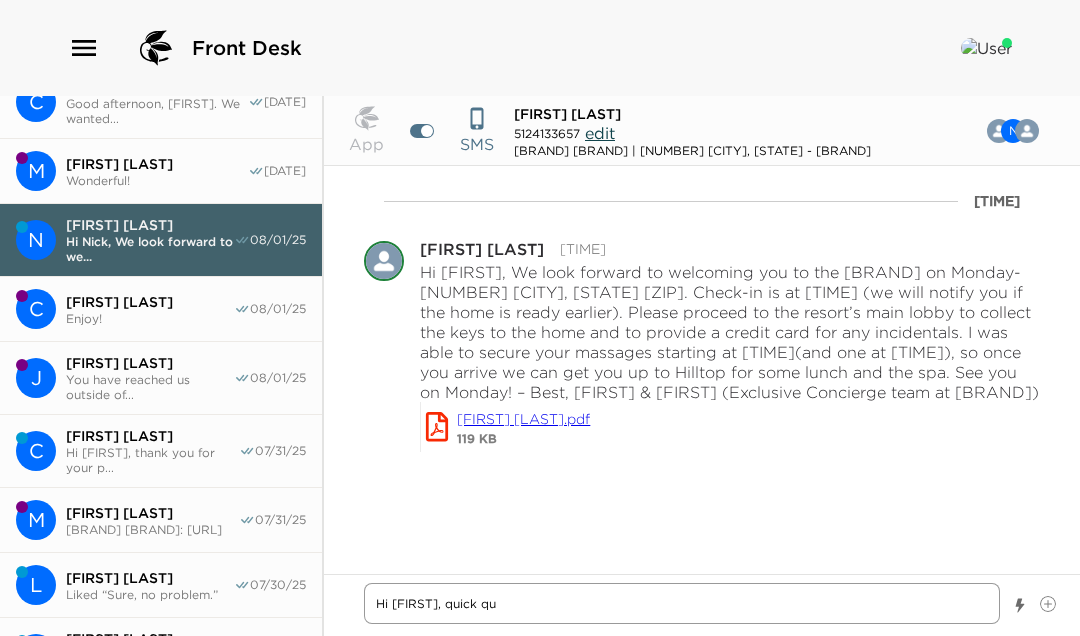 type on "x" 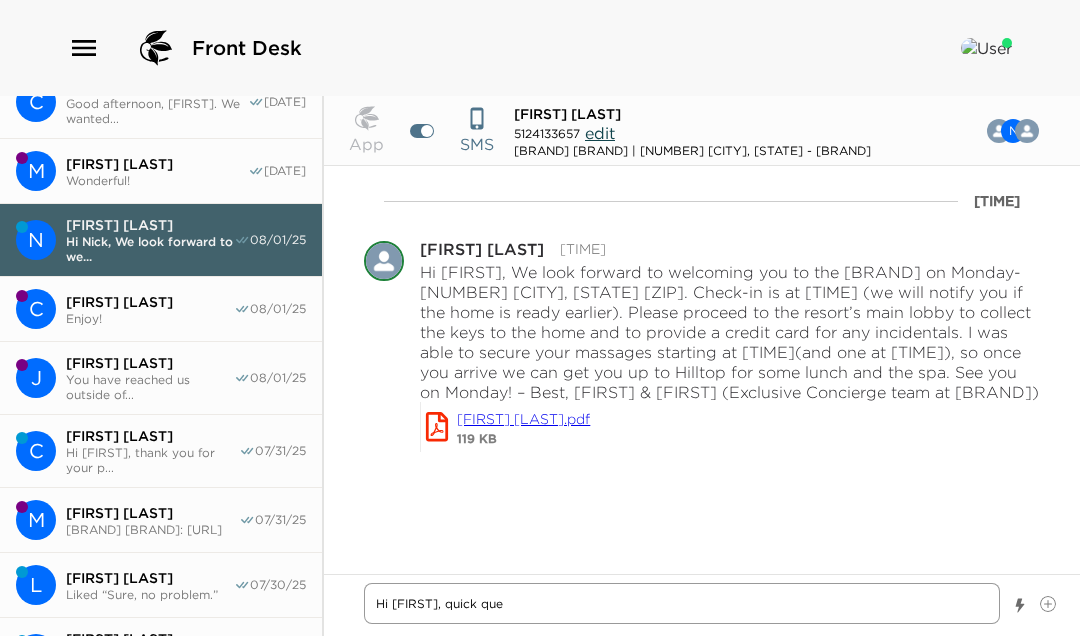 type on "x" 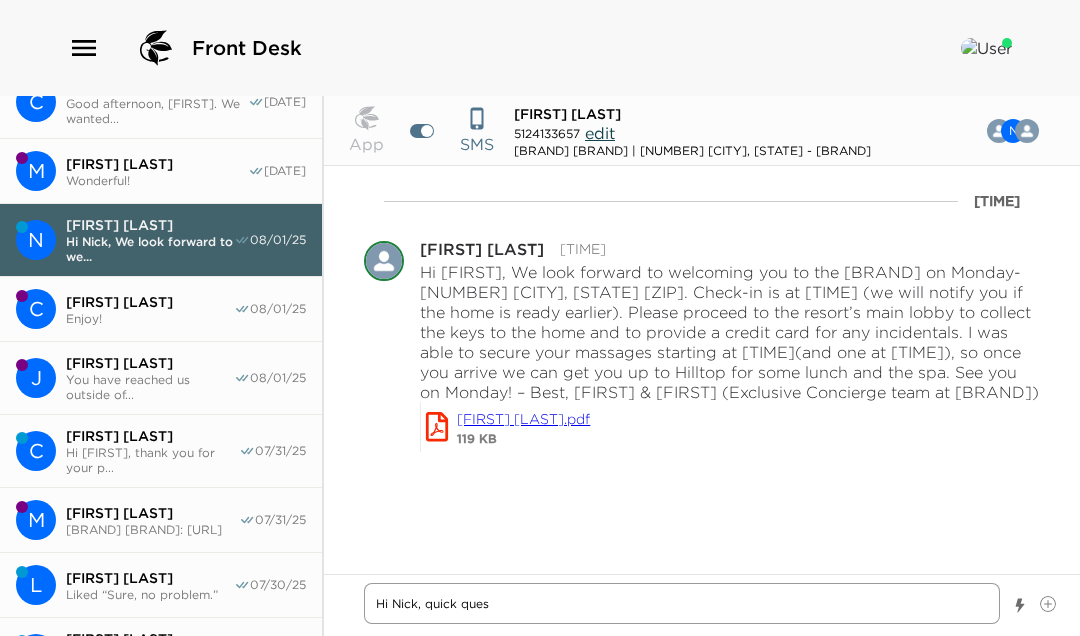 type on "x" 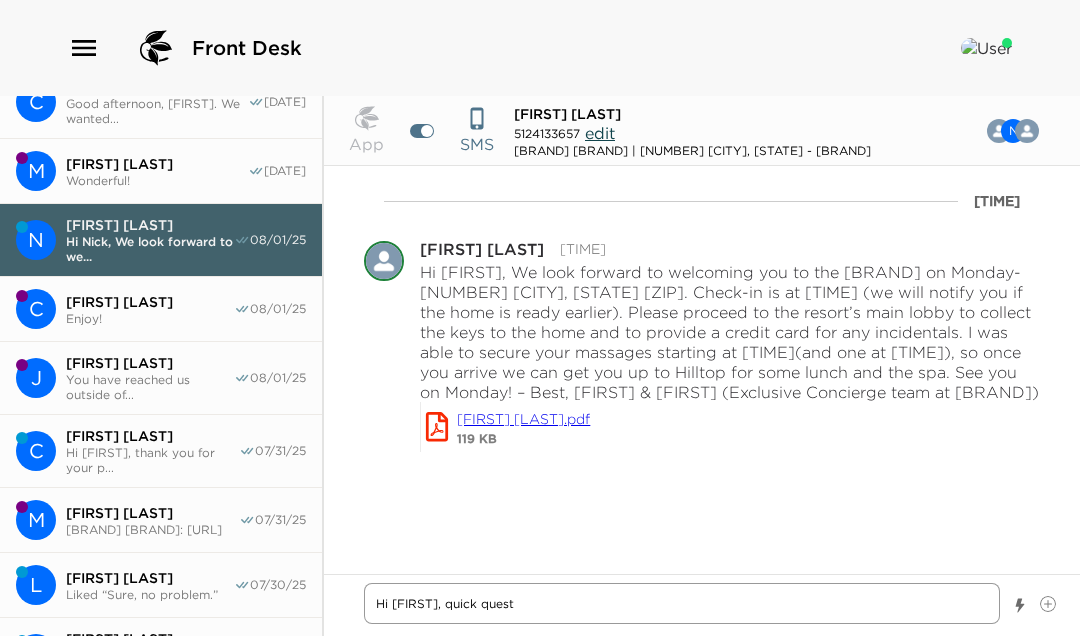 type on "x" 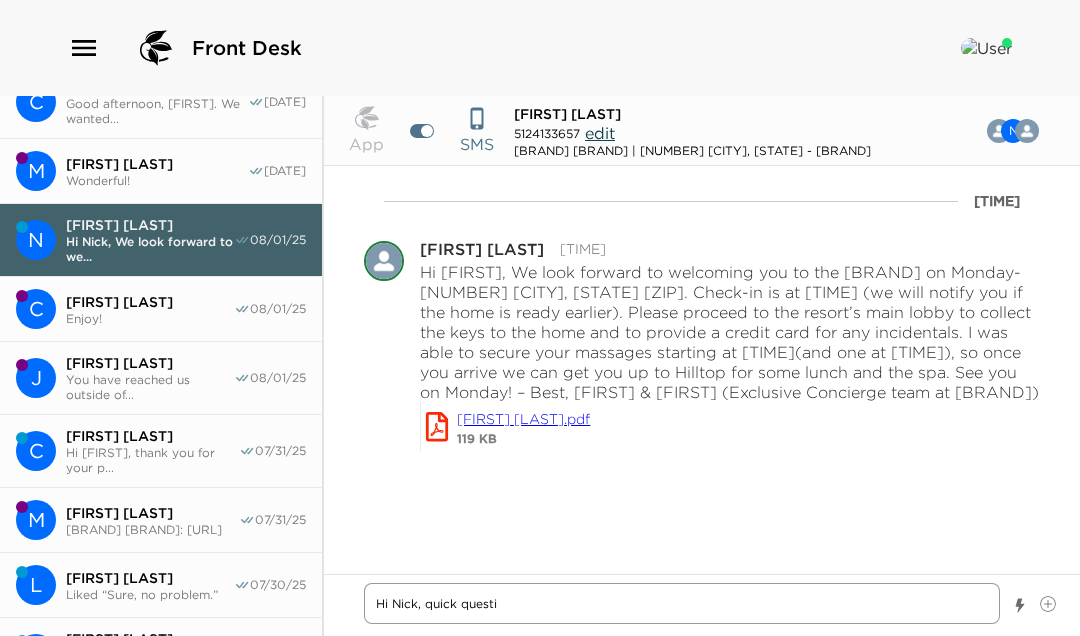 type on "x" 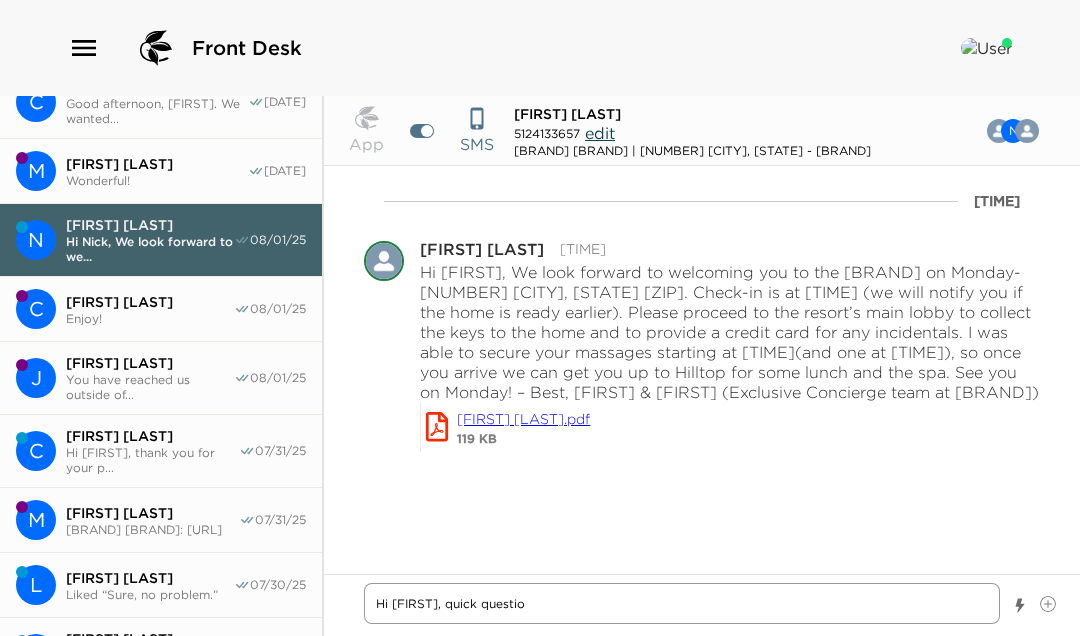 type on "x" 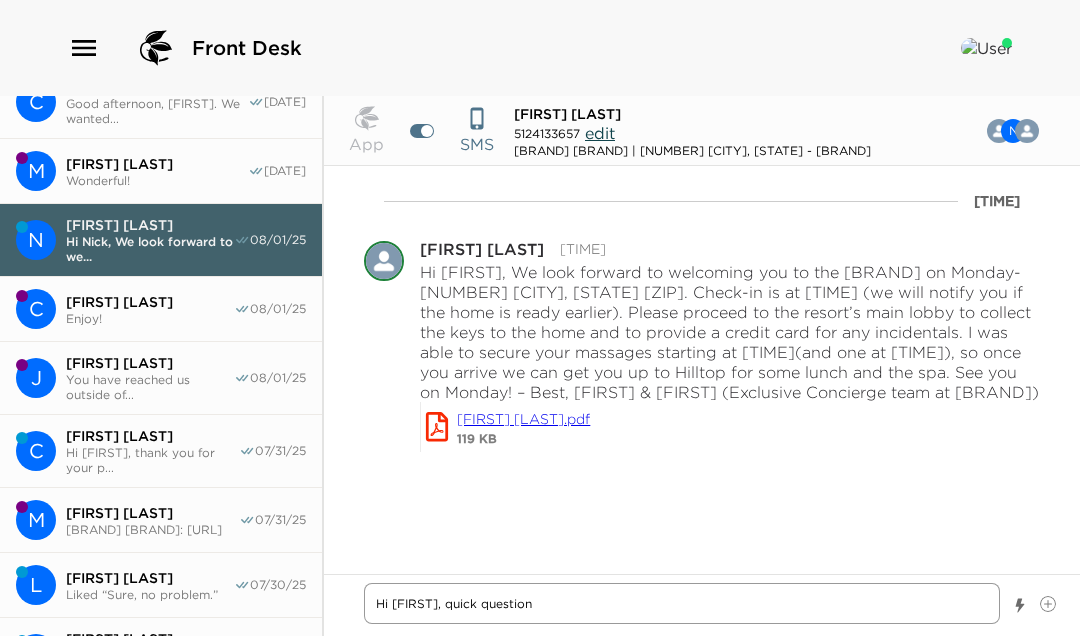 type on "x" 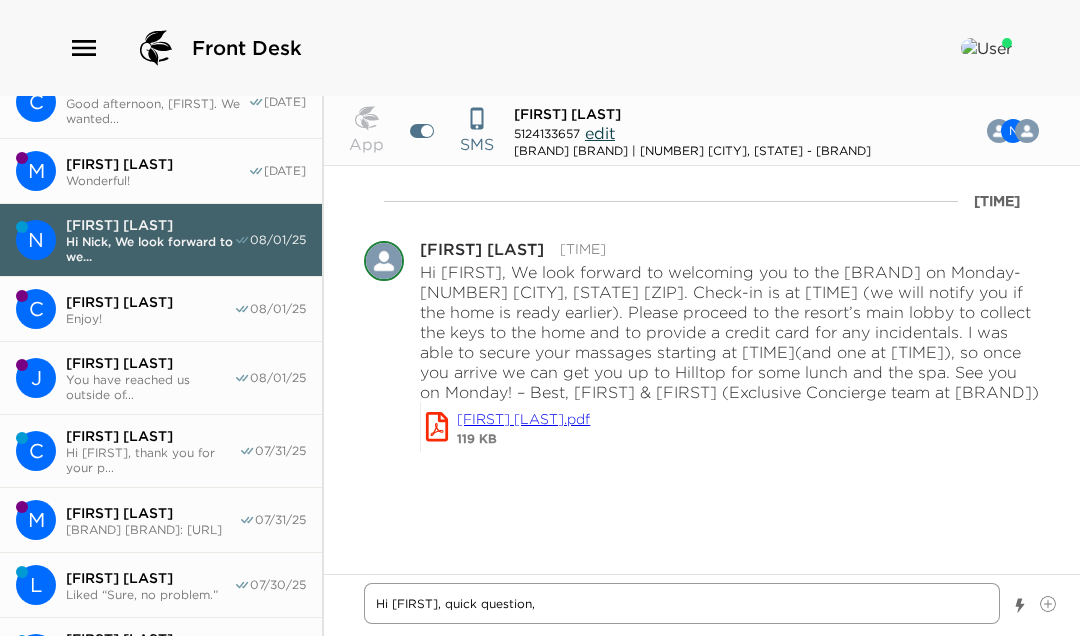type on "x" 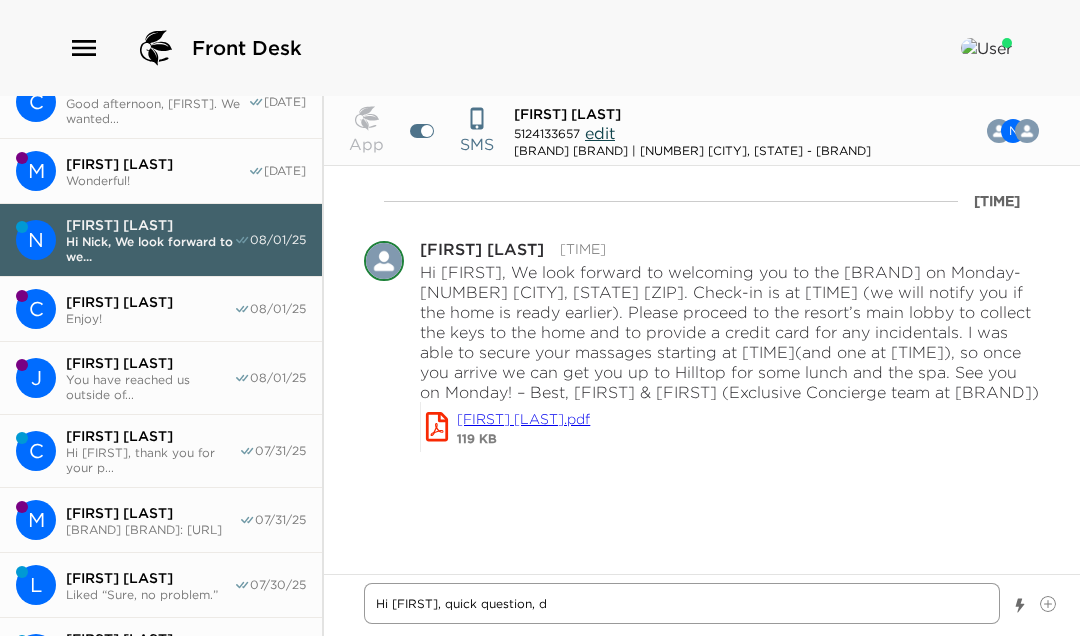 type on "x" 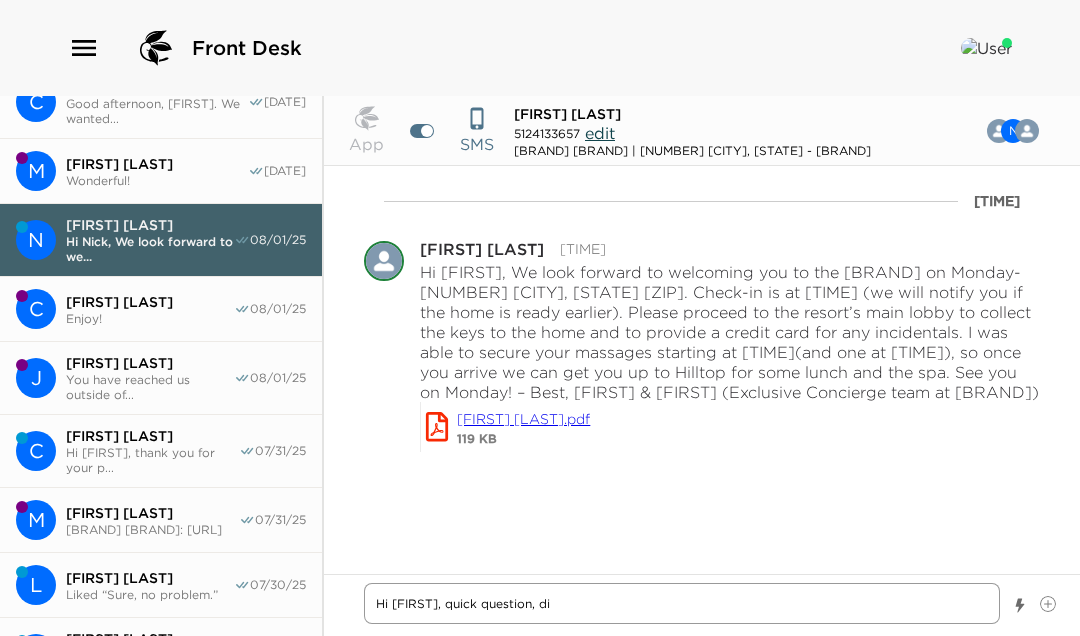type on "x" 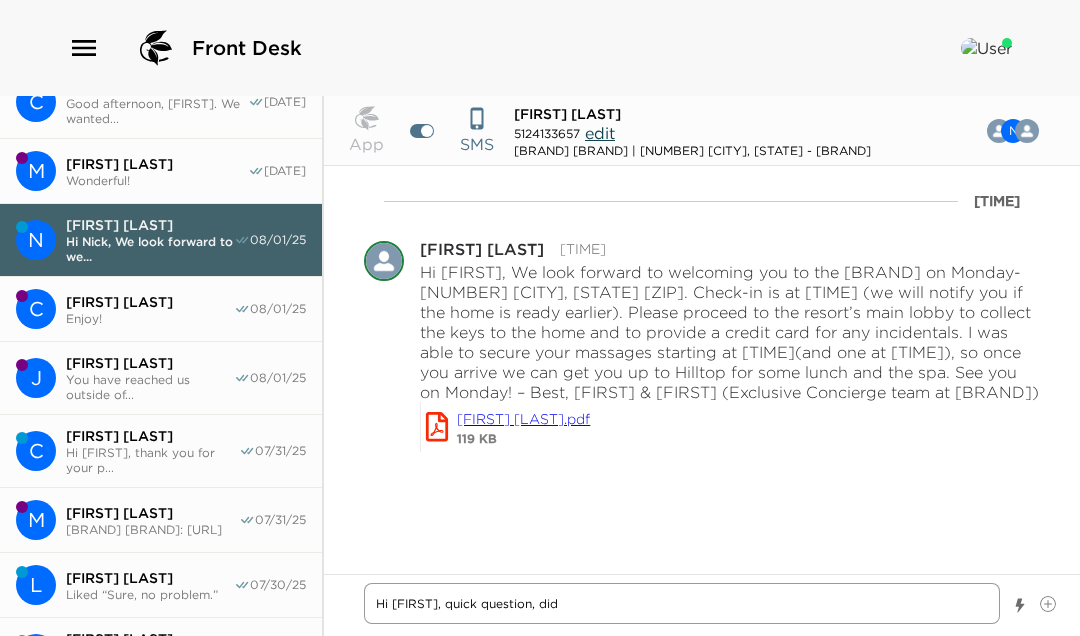 type on "x" 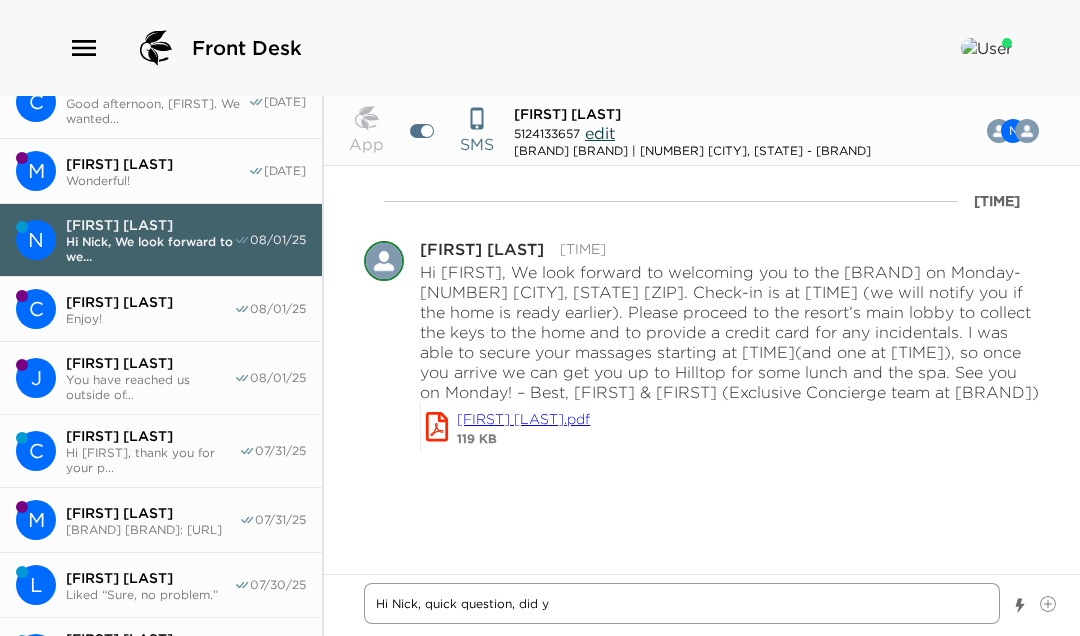 type on "x" 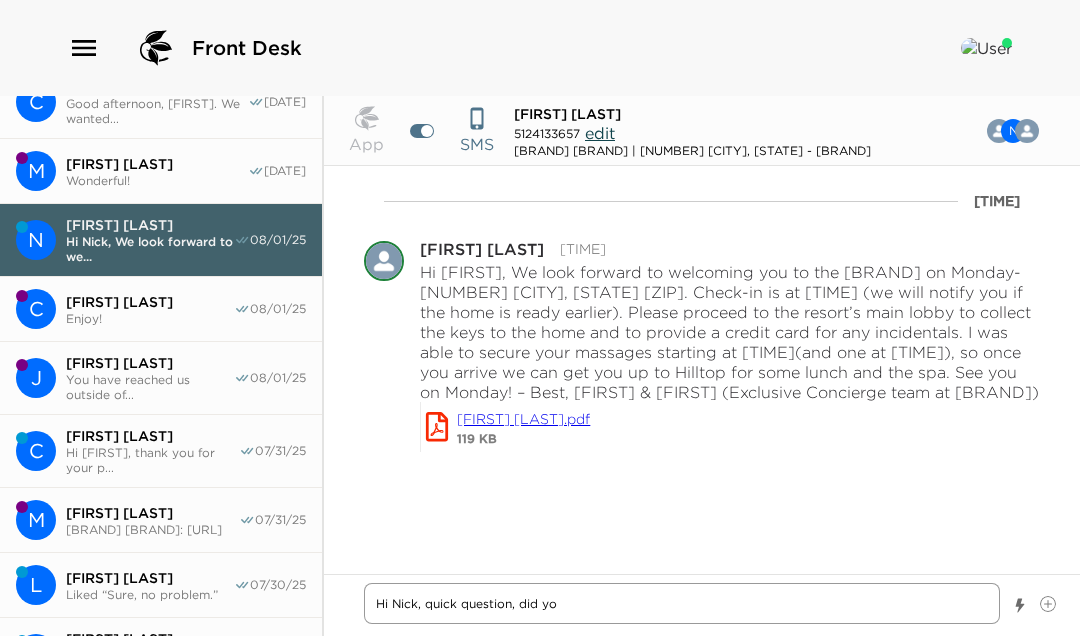 type on "x" 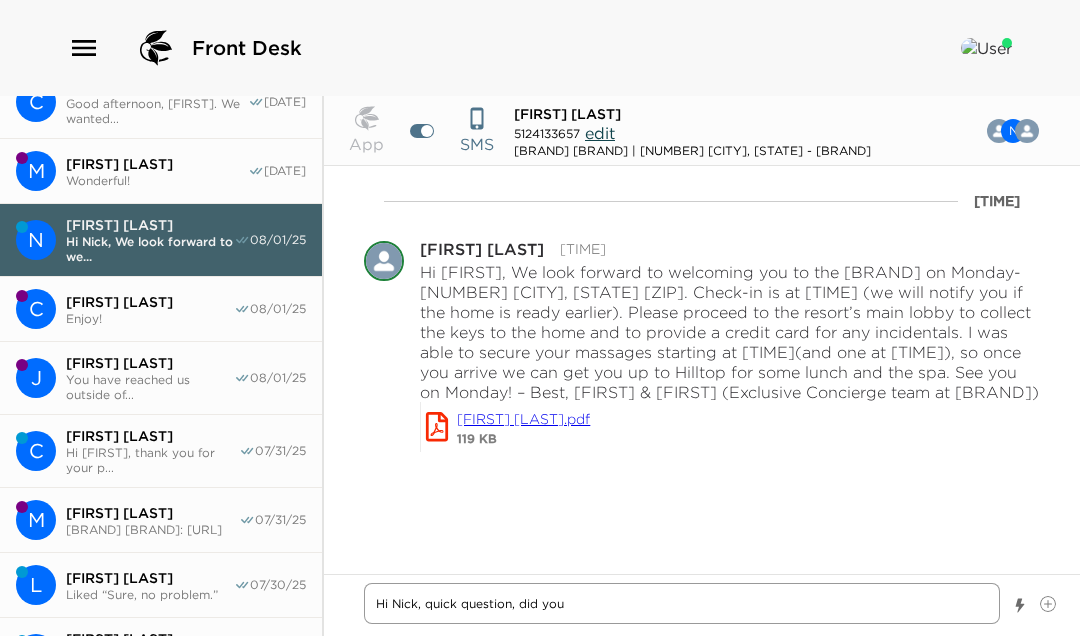 type on "x" 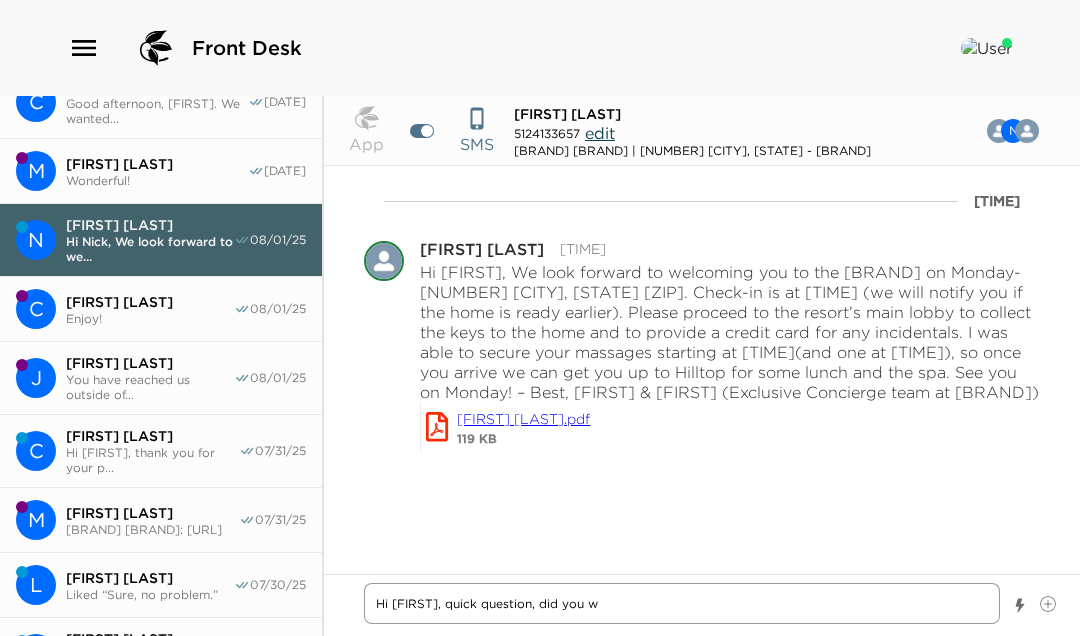type on "x" 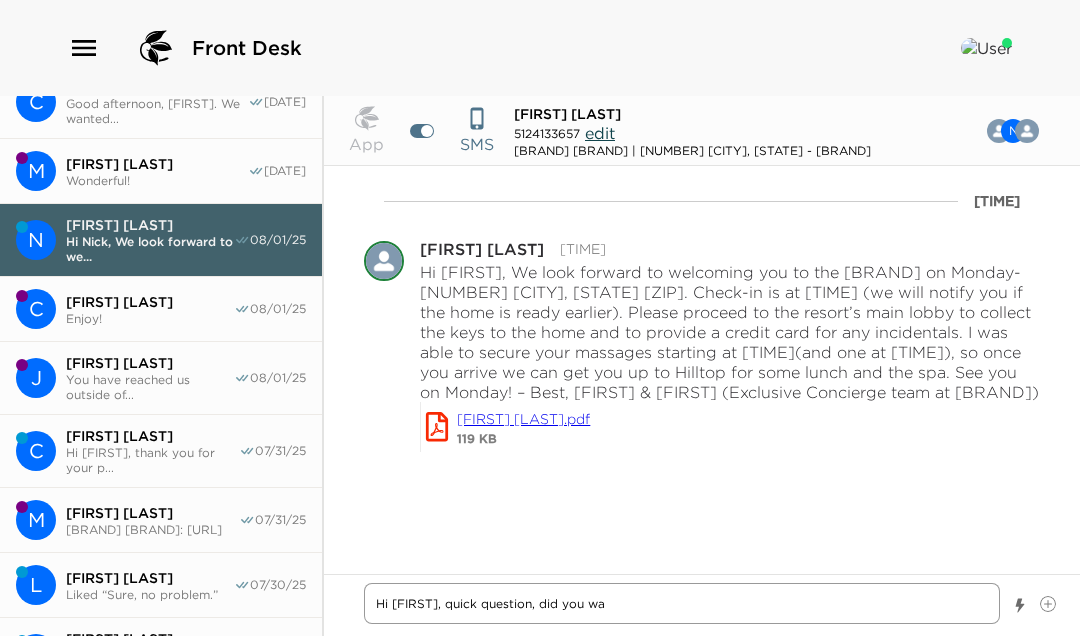 type on "x" 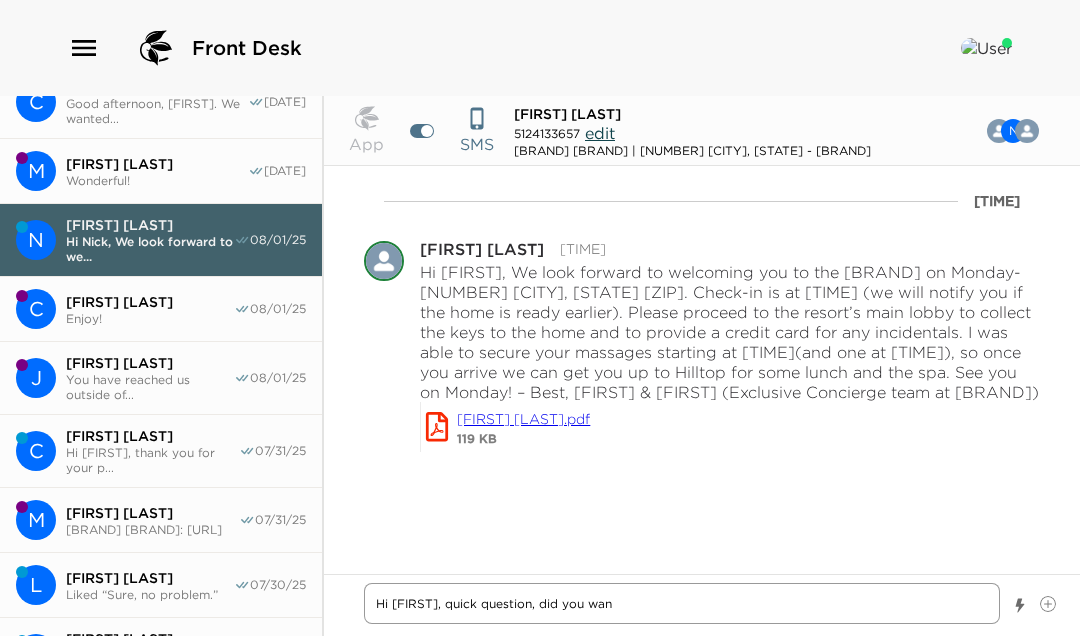 type on "x" 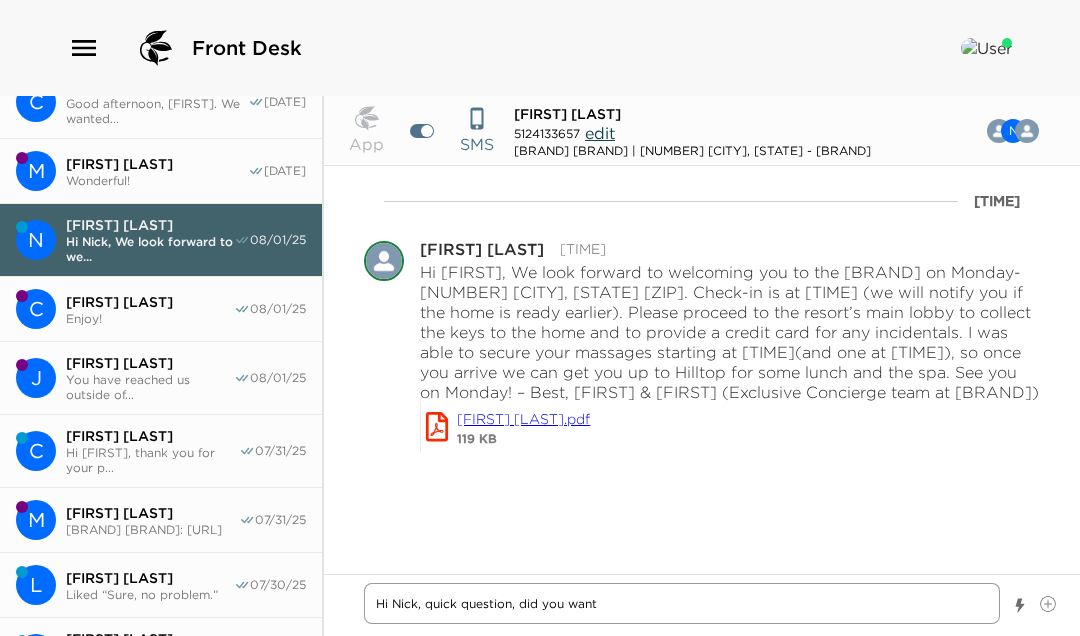 type on "x" 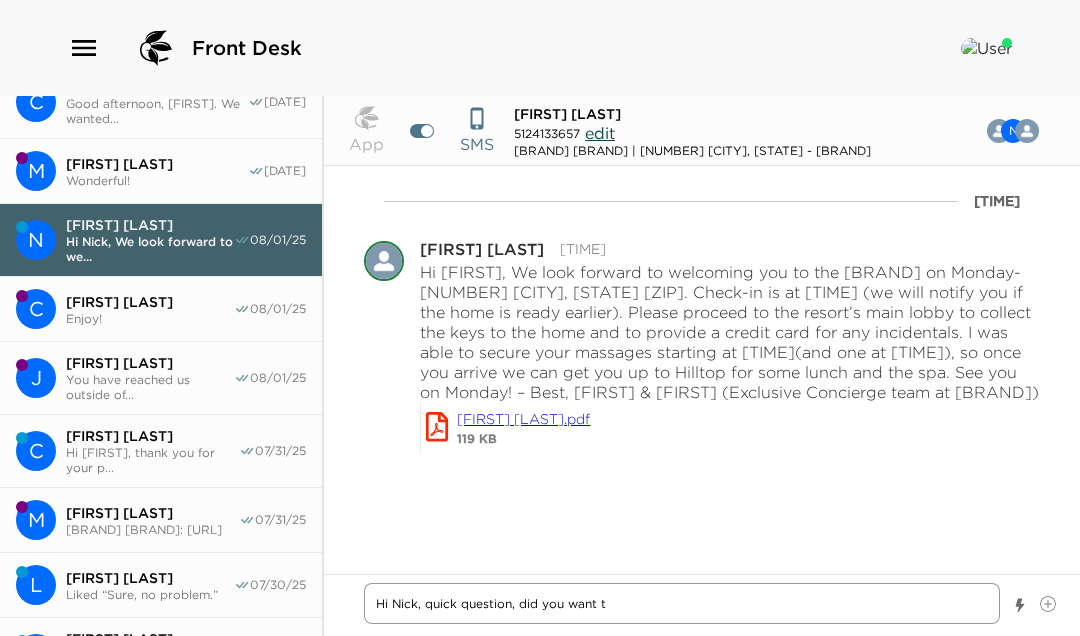 type on "x" 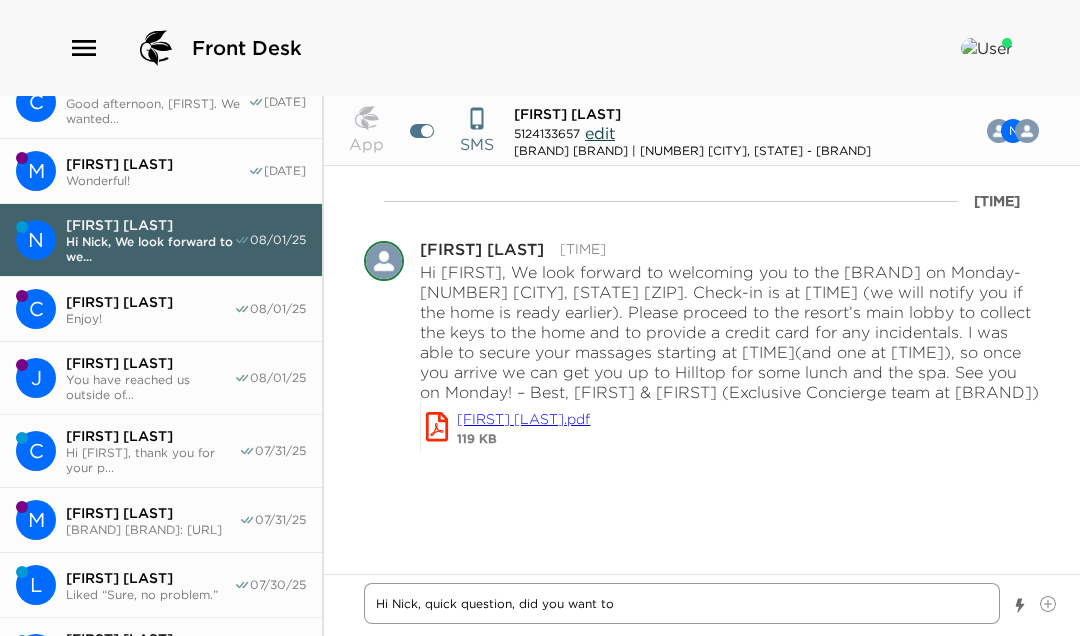 type on "x" 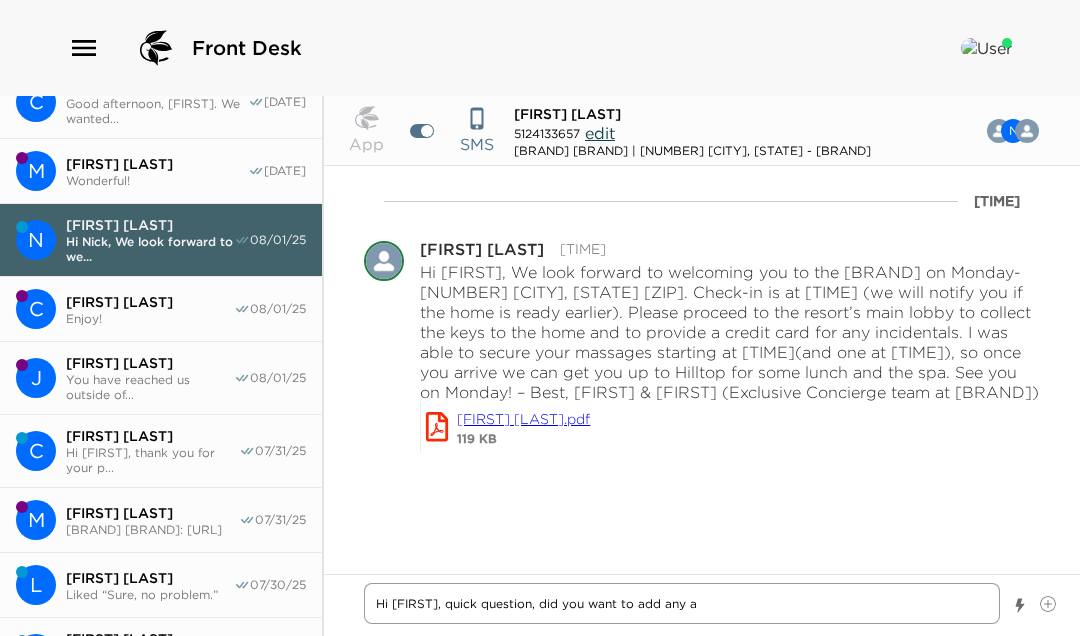 type on "x" 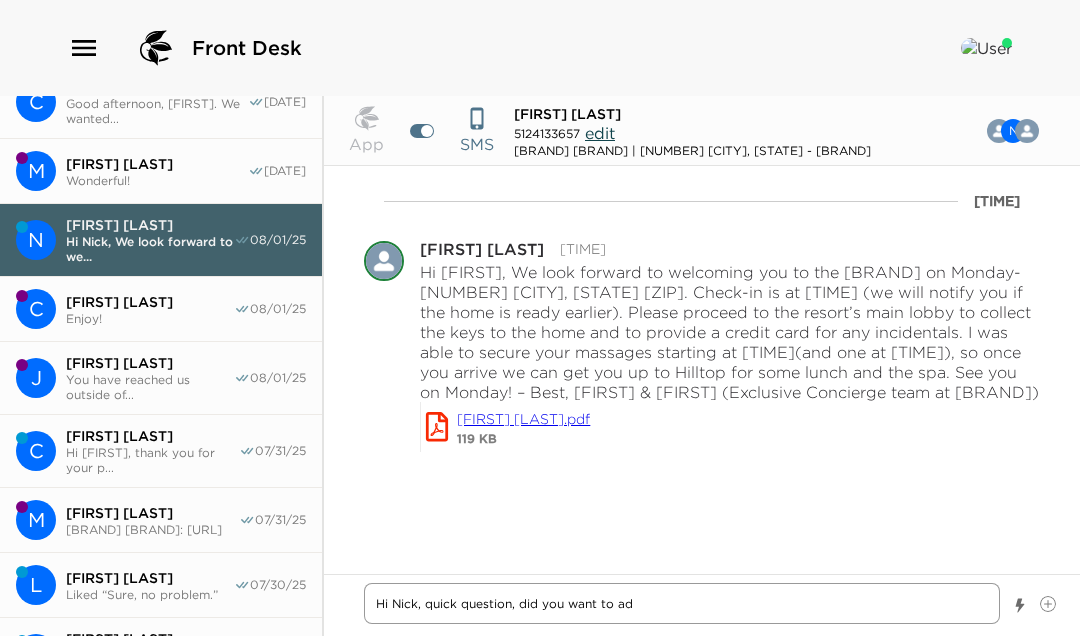 type on "x" 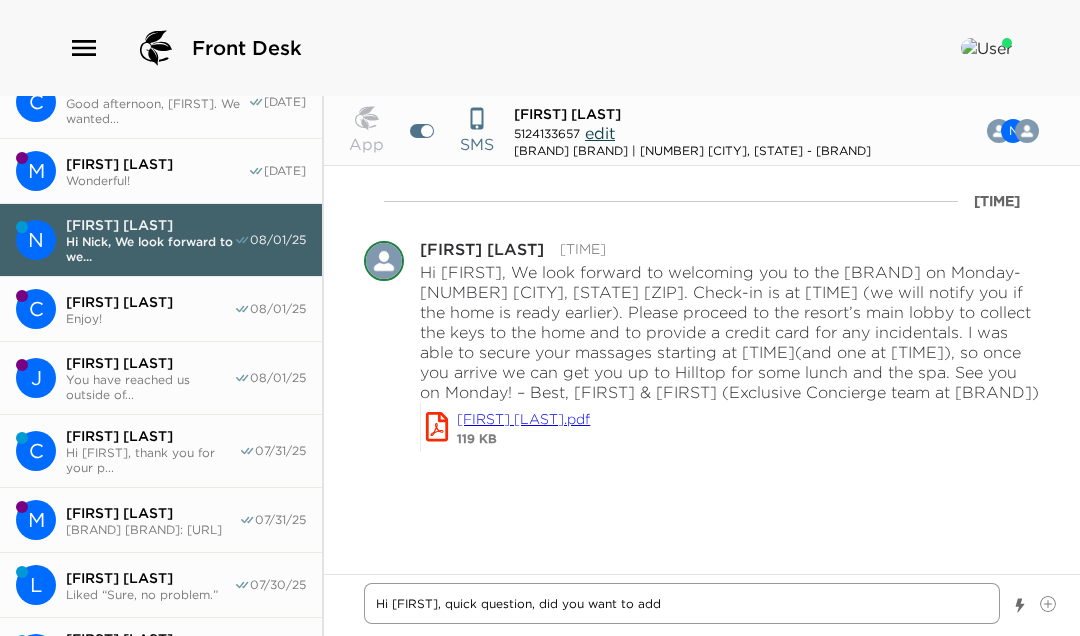 type on "x" 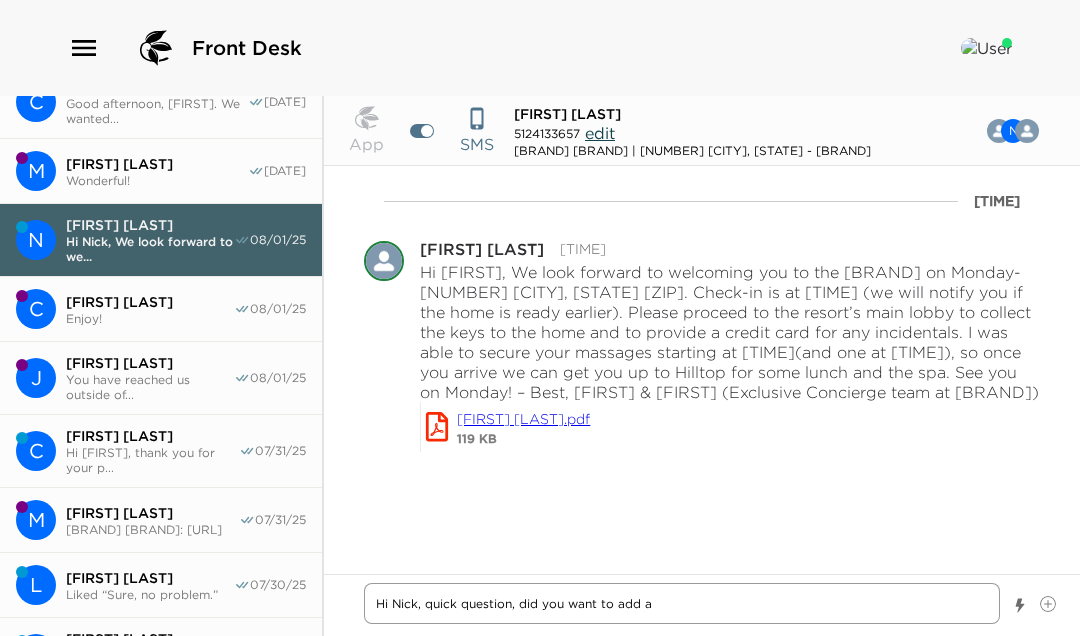 type on "x" 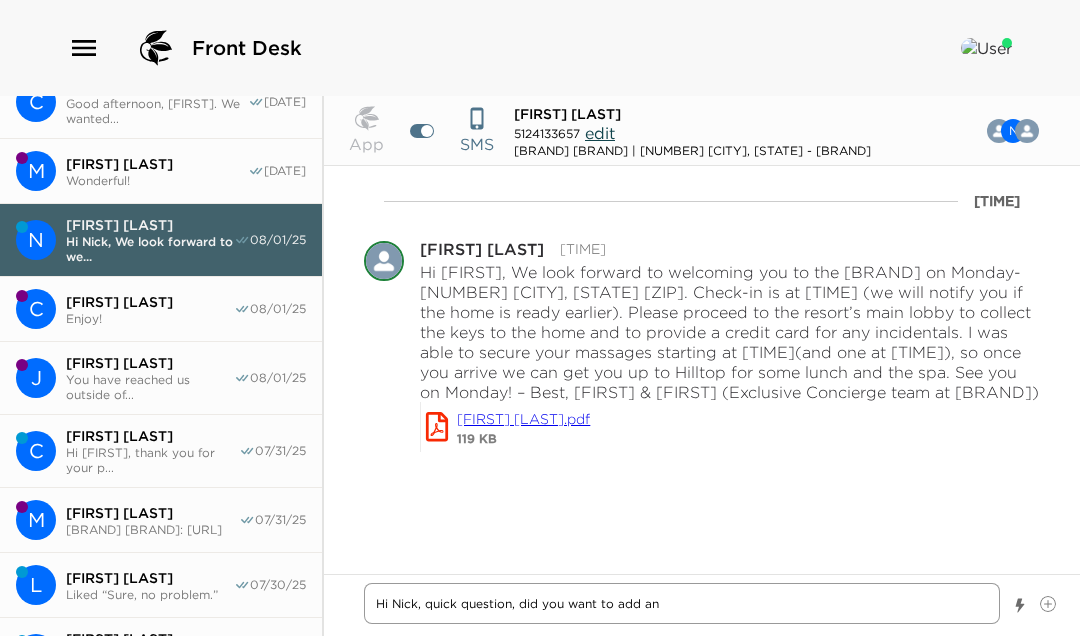 type on "x" 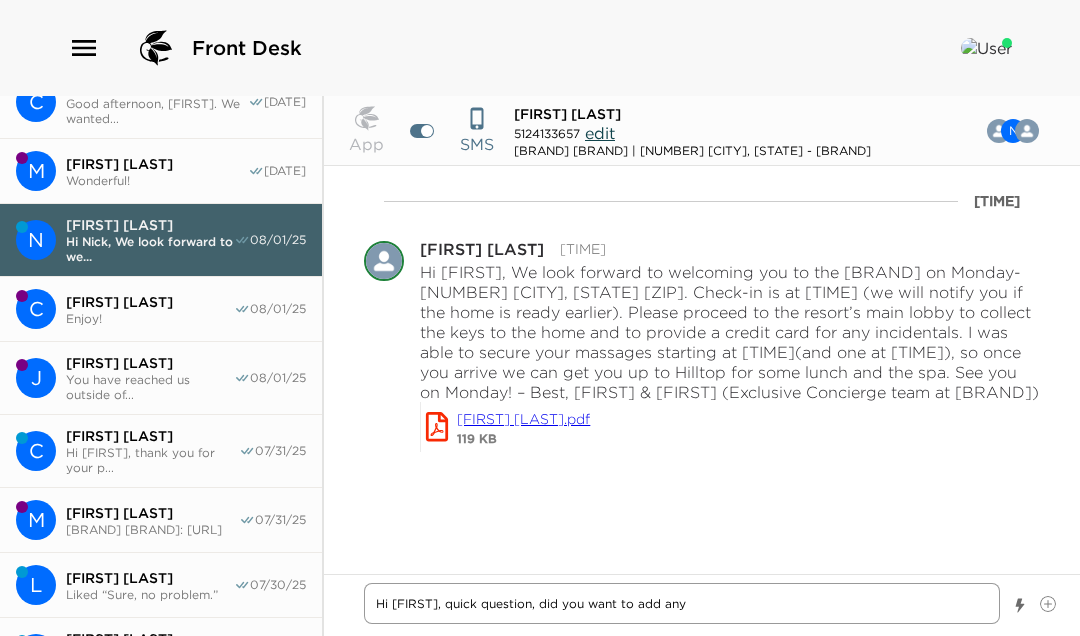 type on "x" 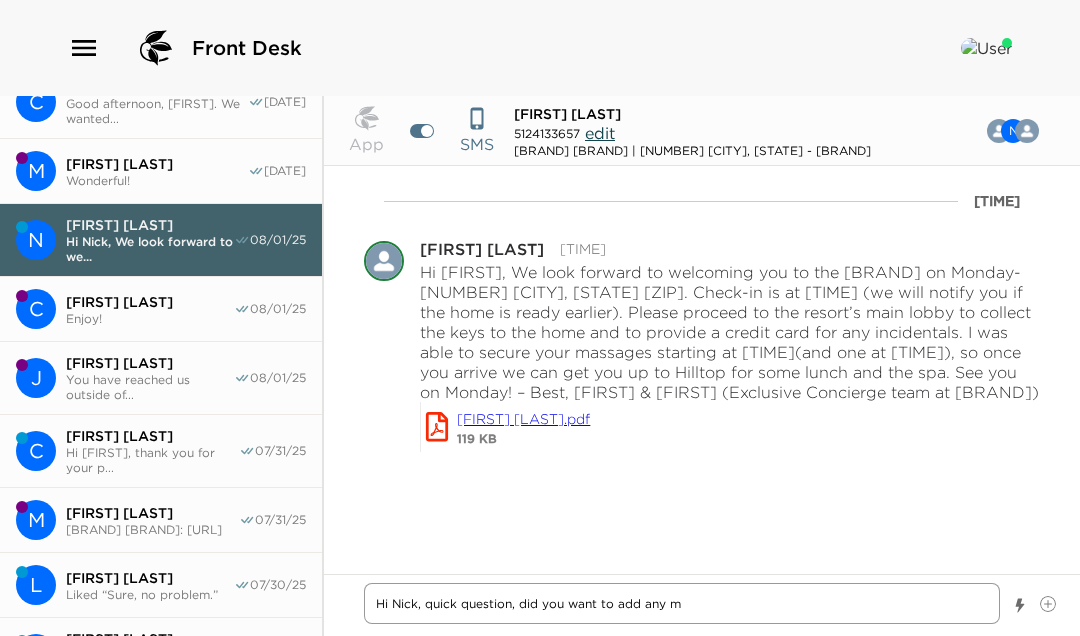 type on "x" 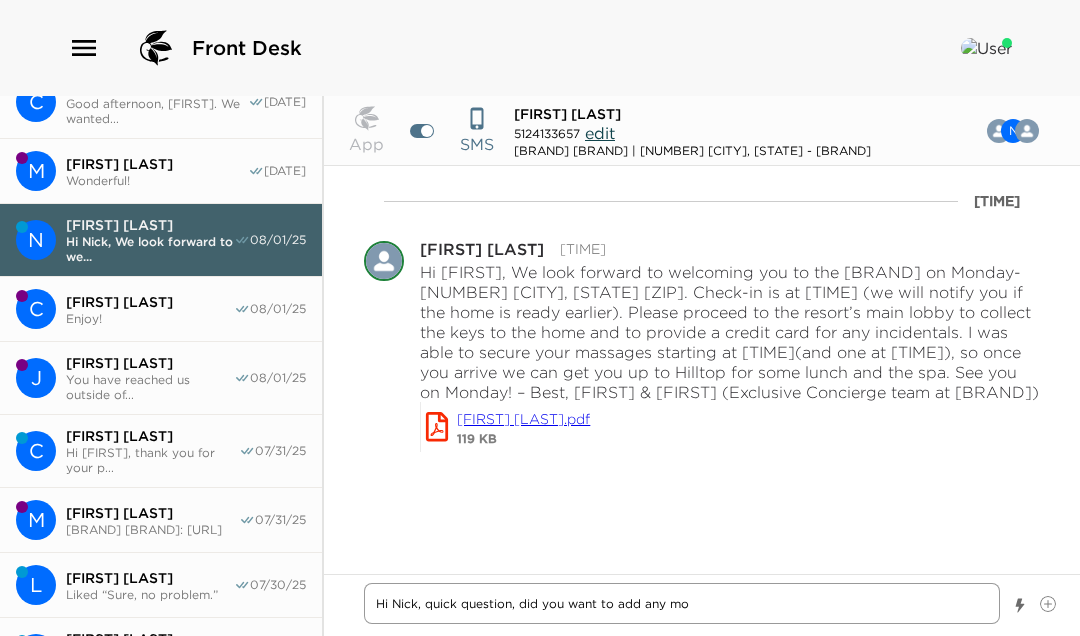 type on "x" 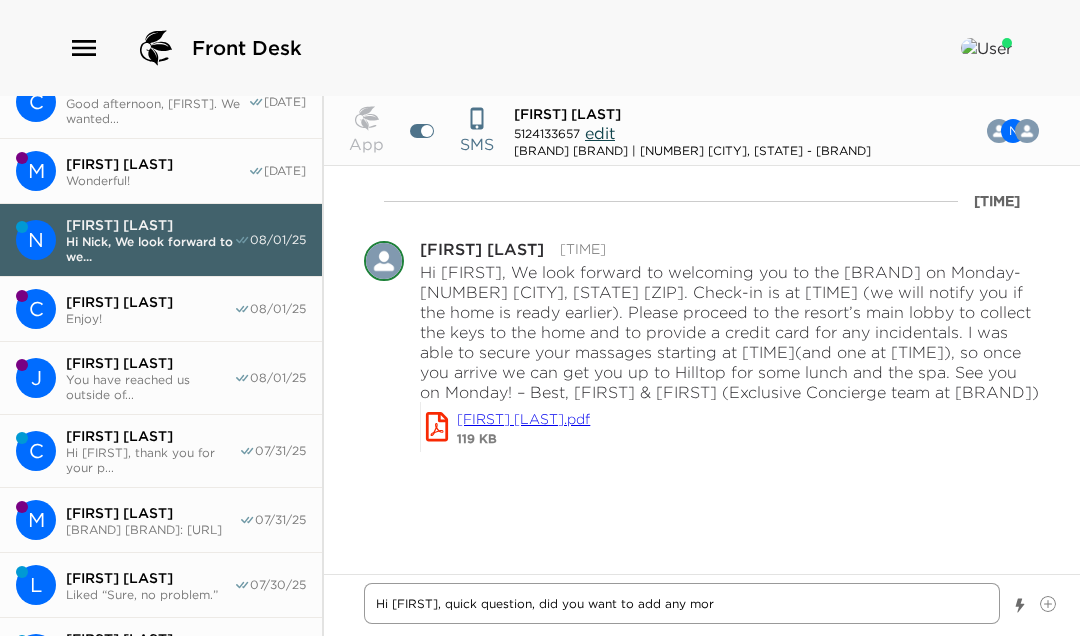 type on "x" 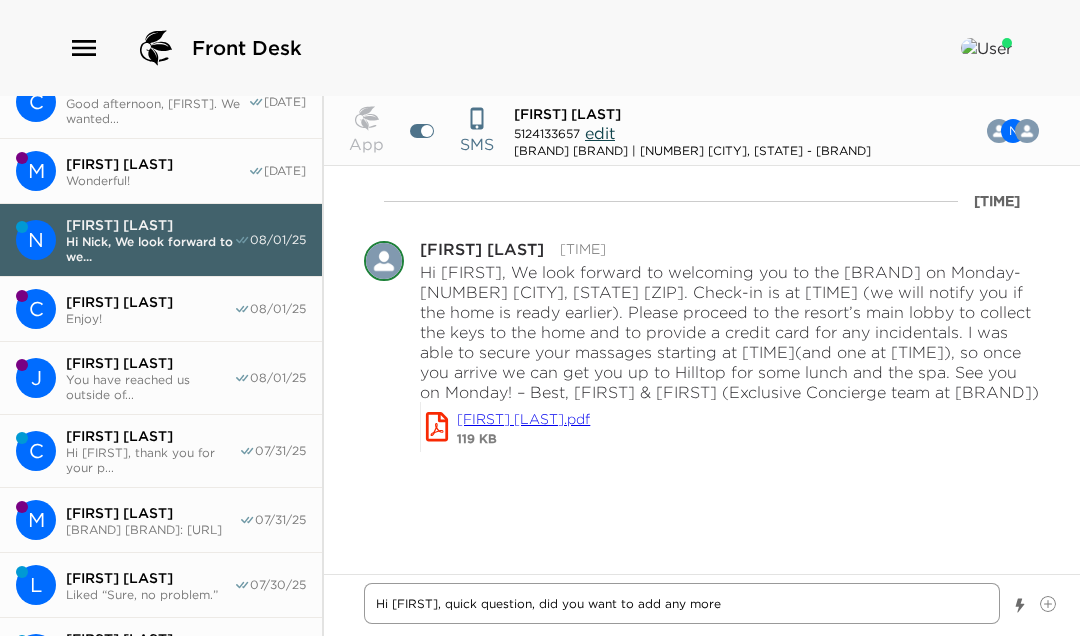 type on "x" 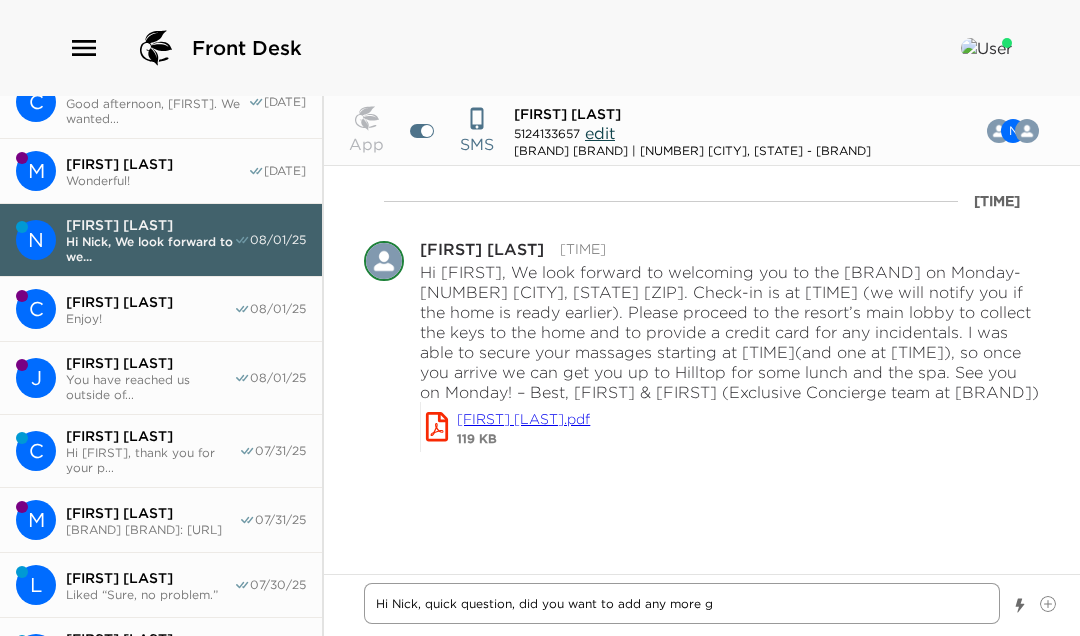 type on "x" 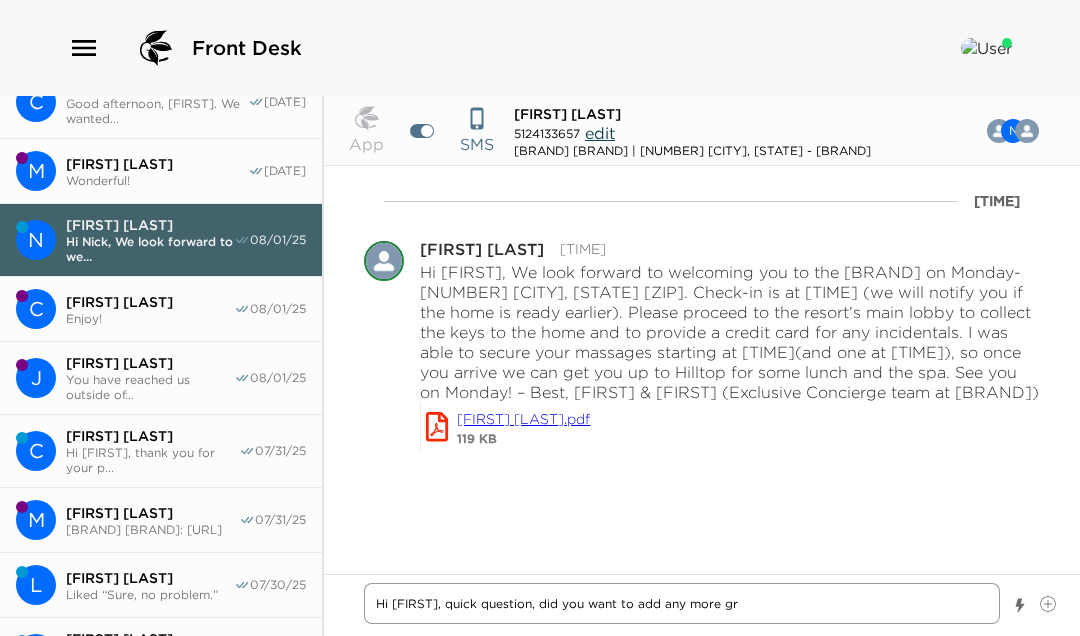 type on "x" 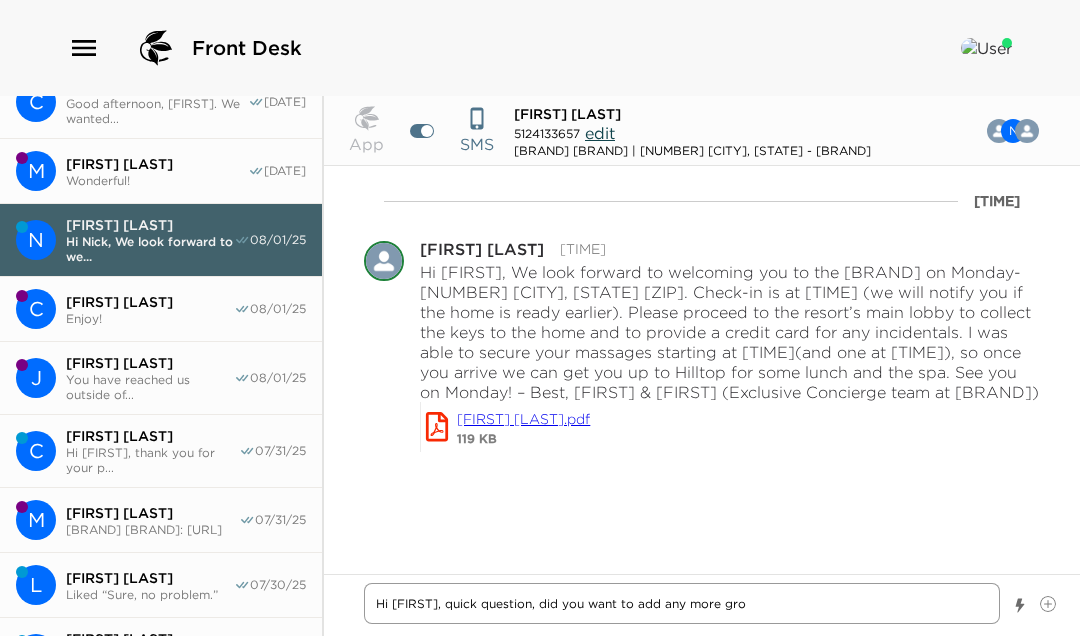type on "x" 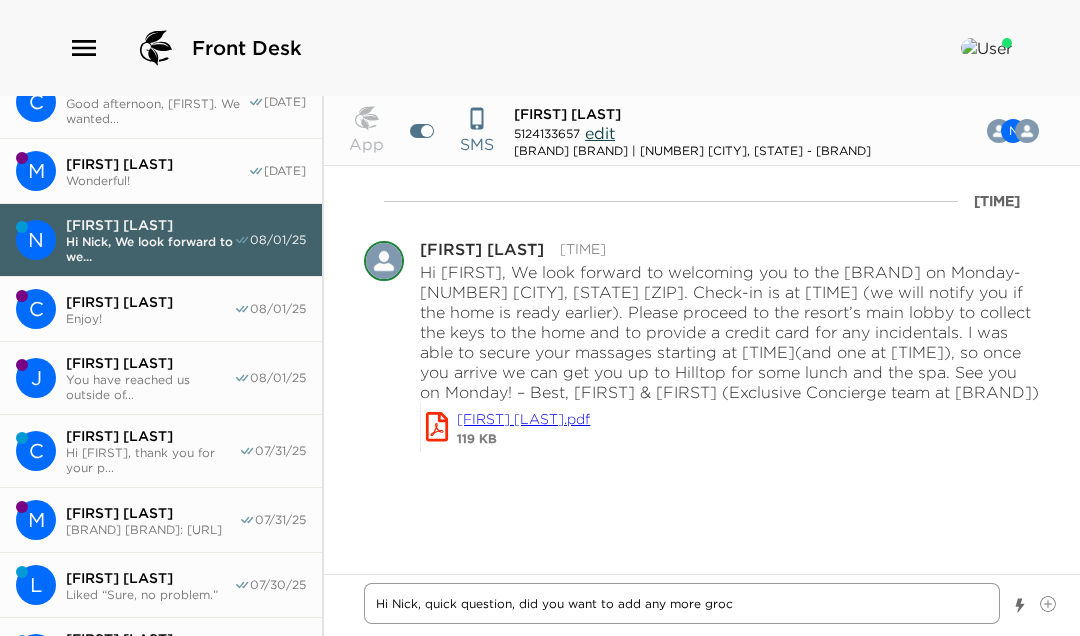 type on "x" 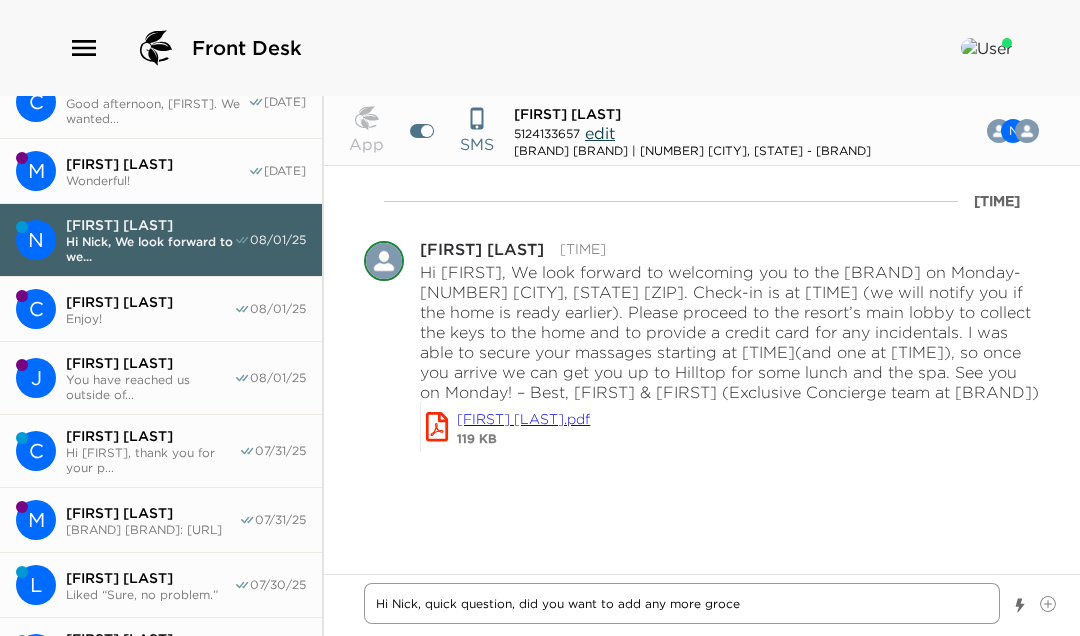 type on "x" 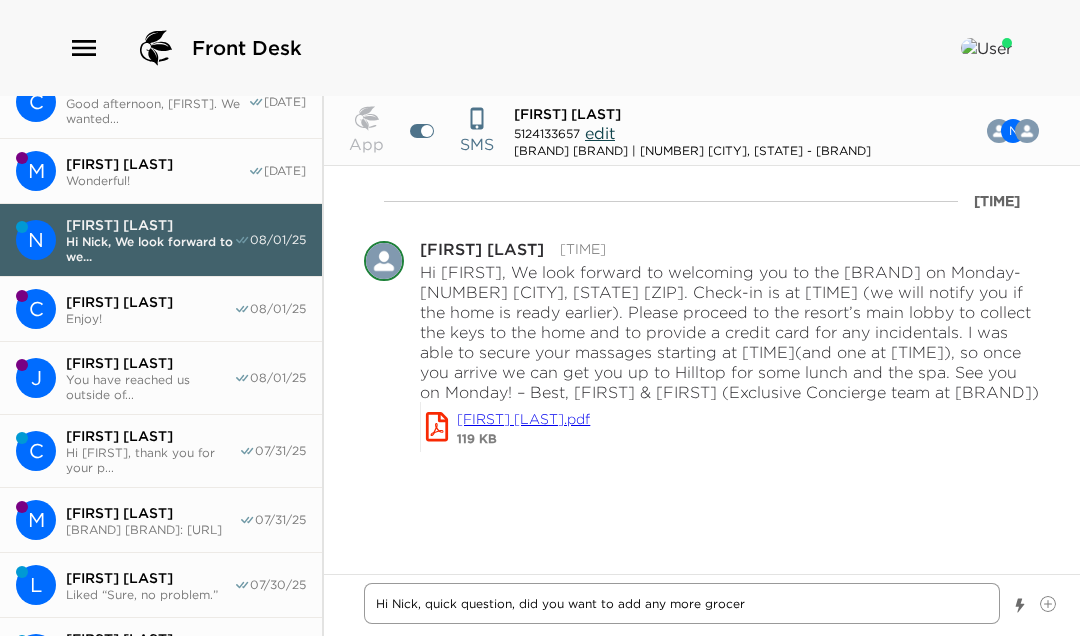 type on "x" 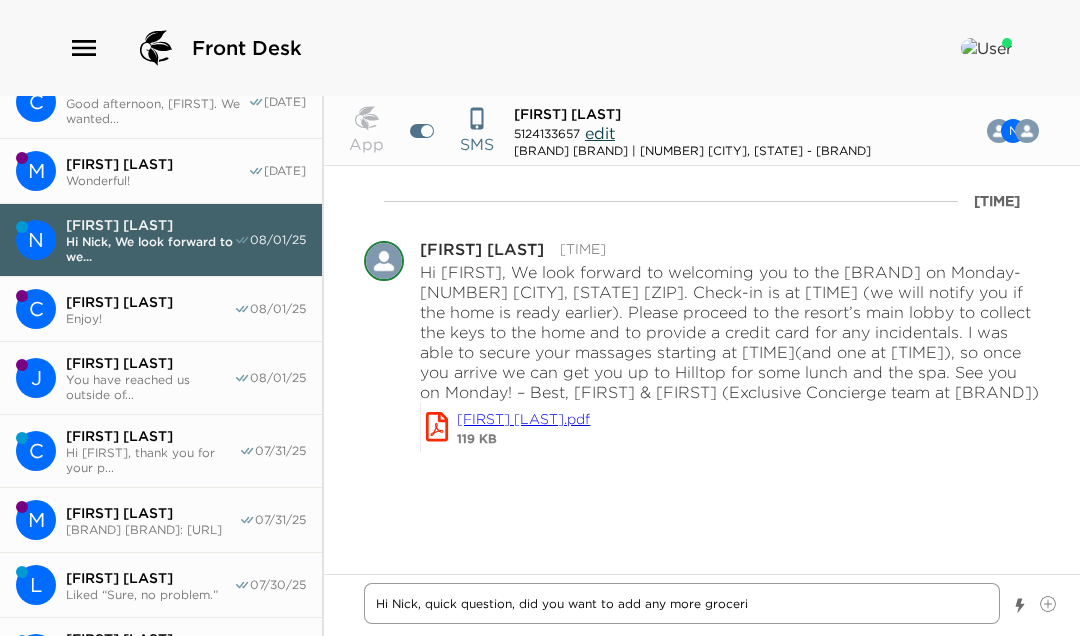 type on "x" 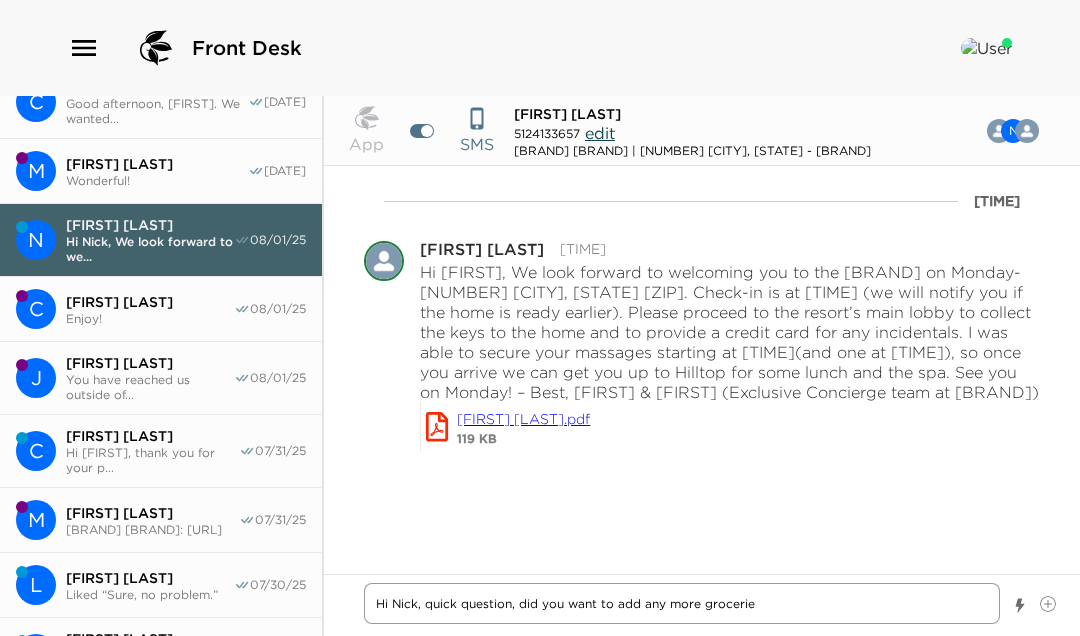 type on "Hi [FIRST], quick question, did you want to add any more groceries" 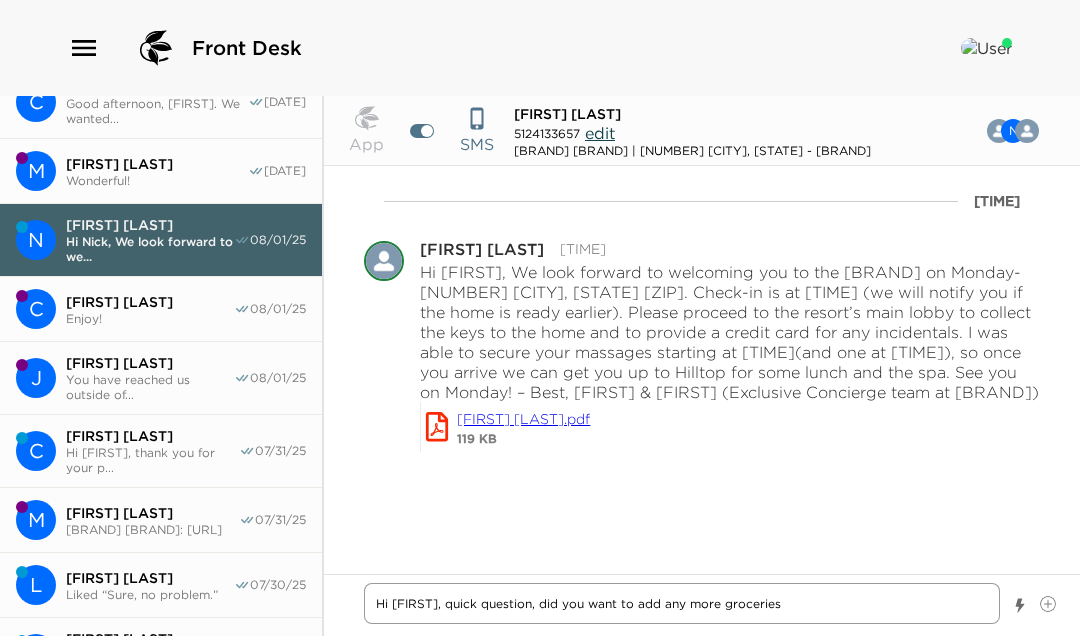 type on "x" 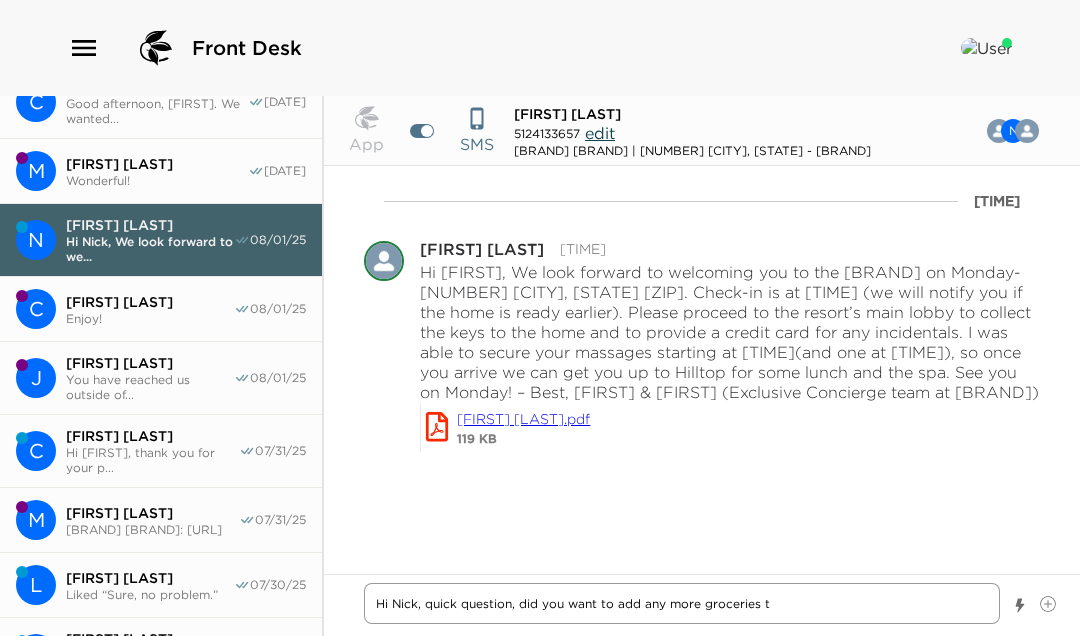 type on "x" 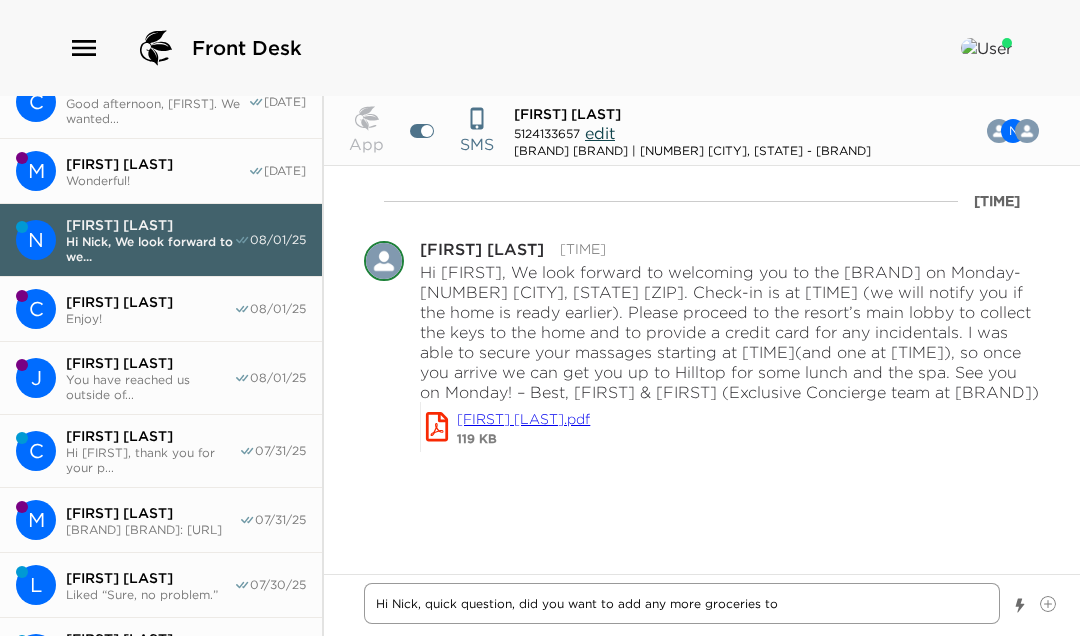 type on "x" 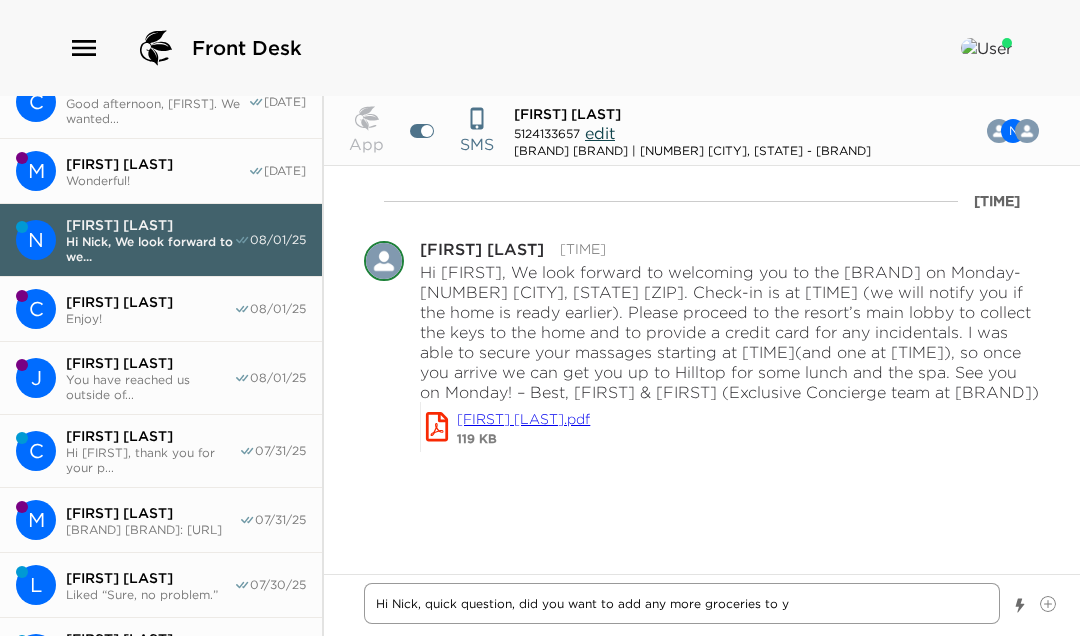 type on "x" 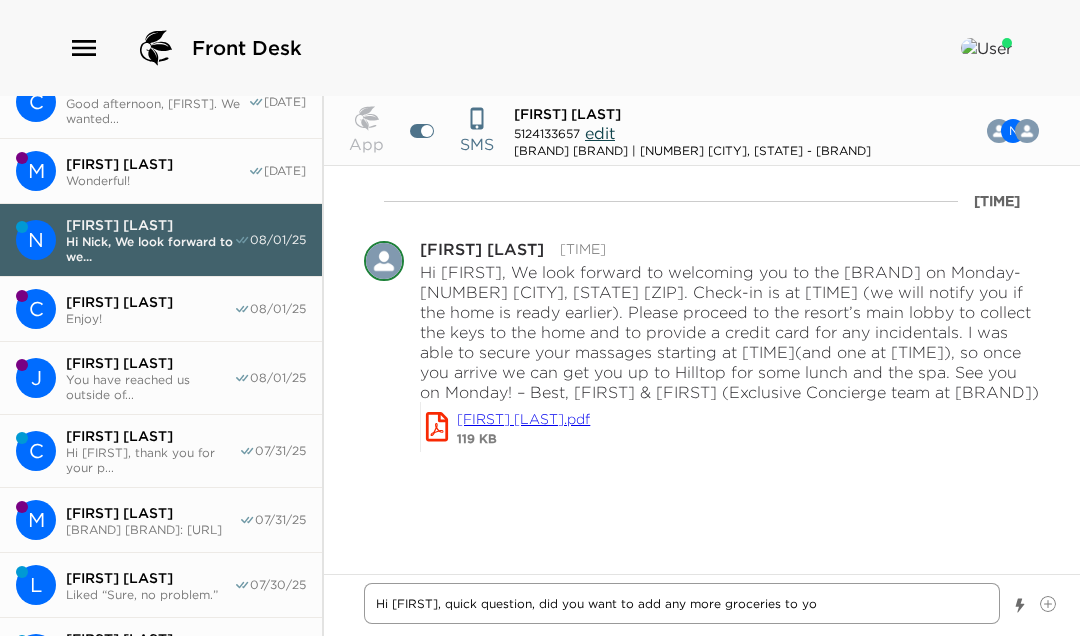 type on "x" 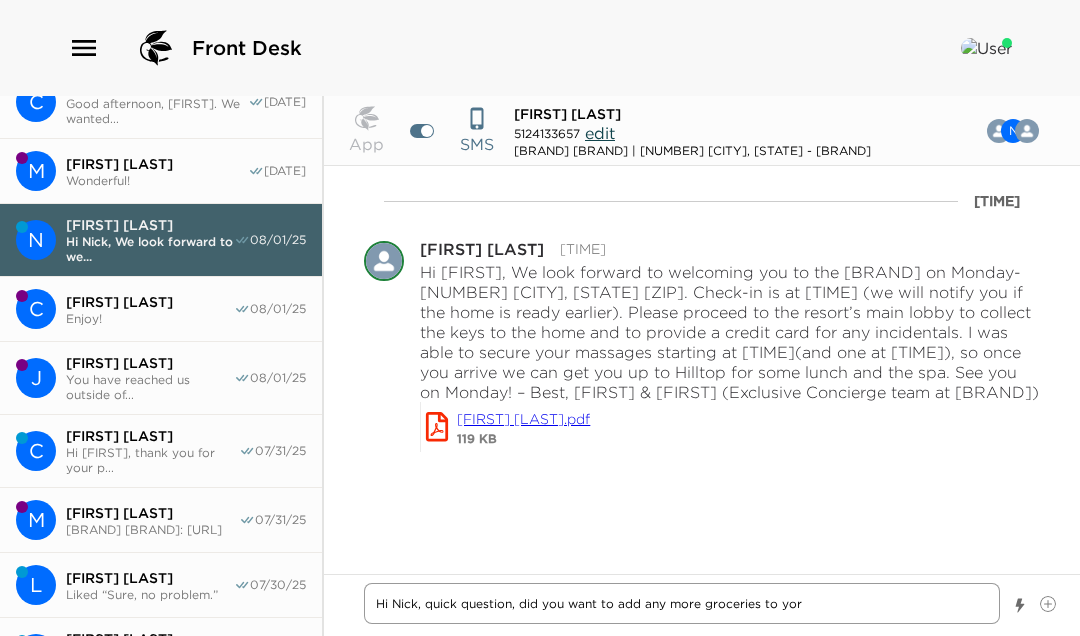 type on "x" 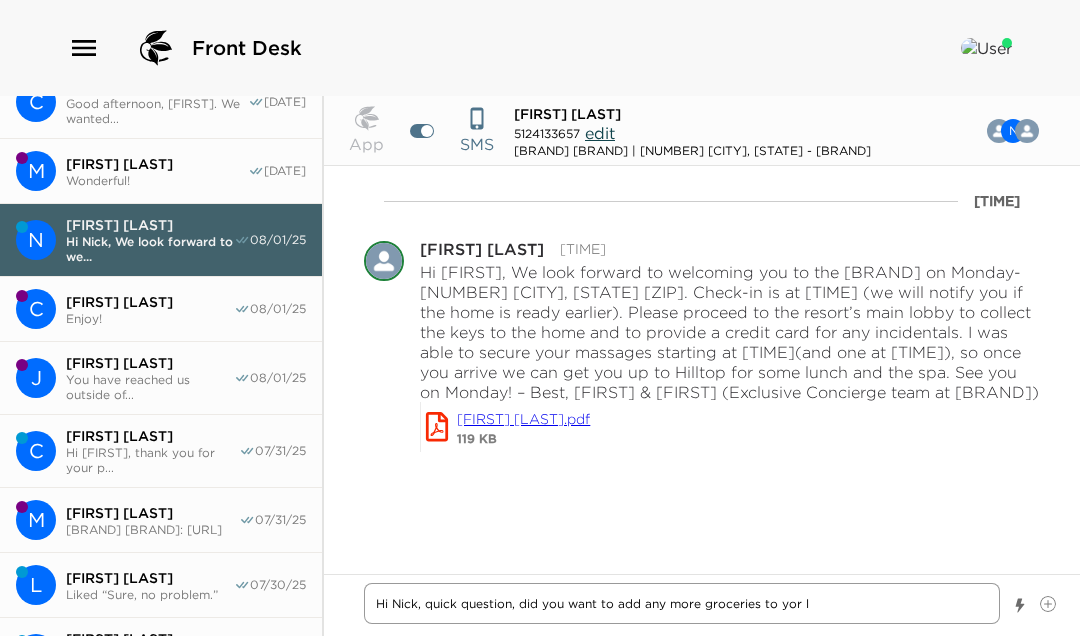 type on "x" 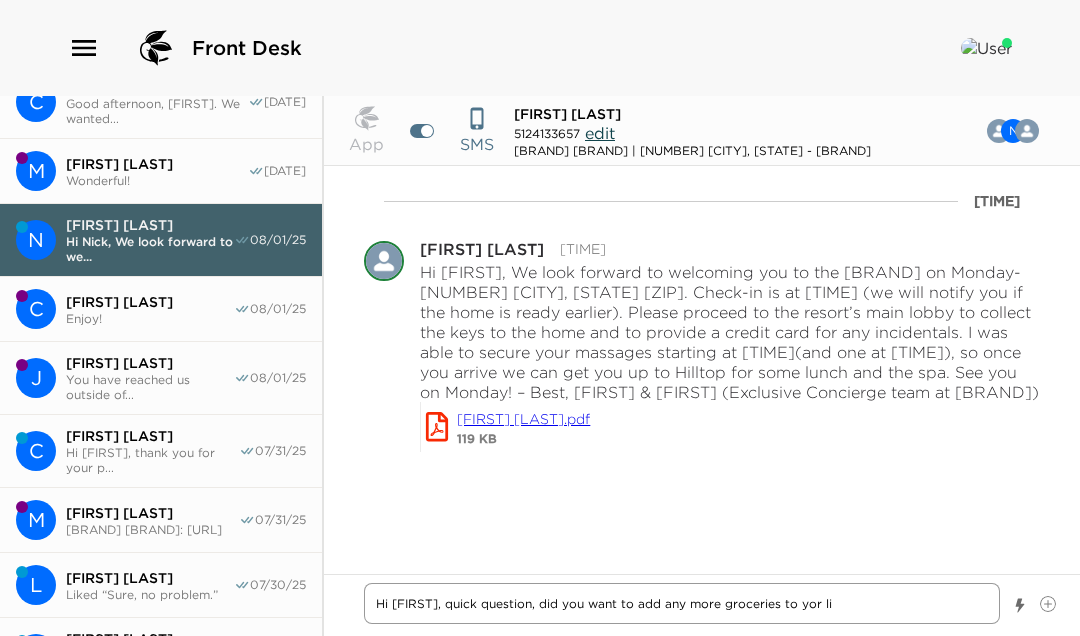 type on "x" 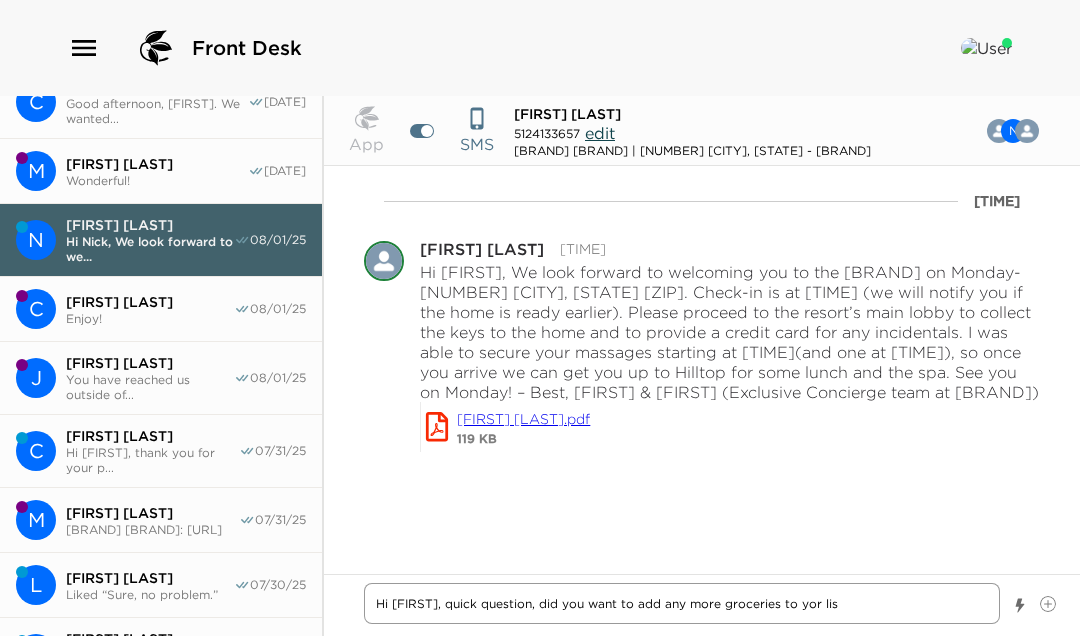 type on "x" 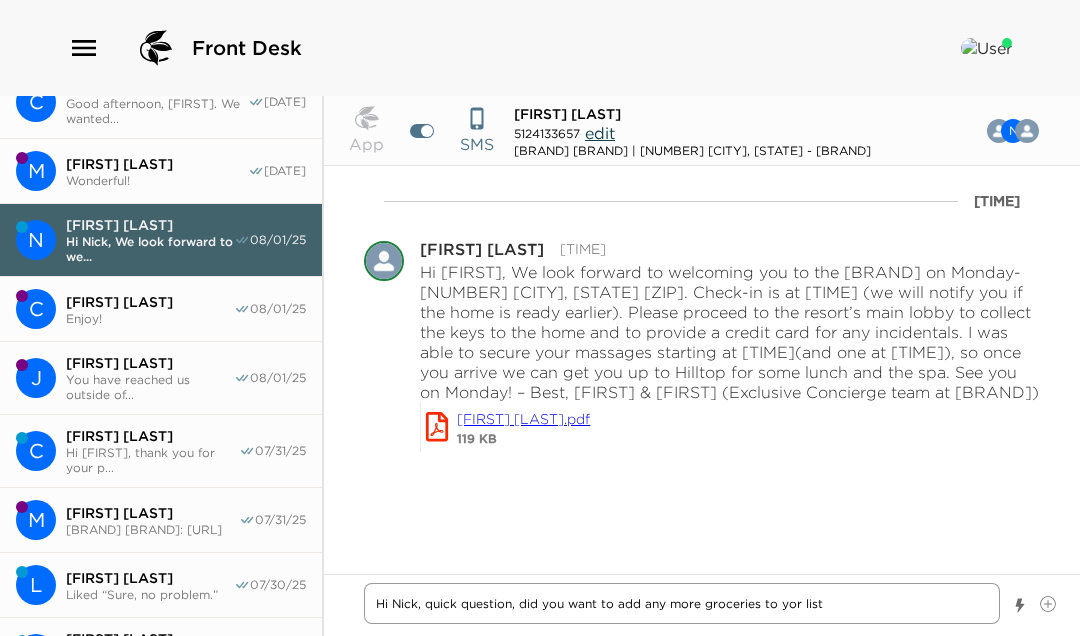 type on "x" 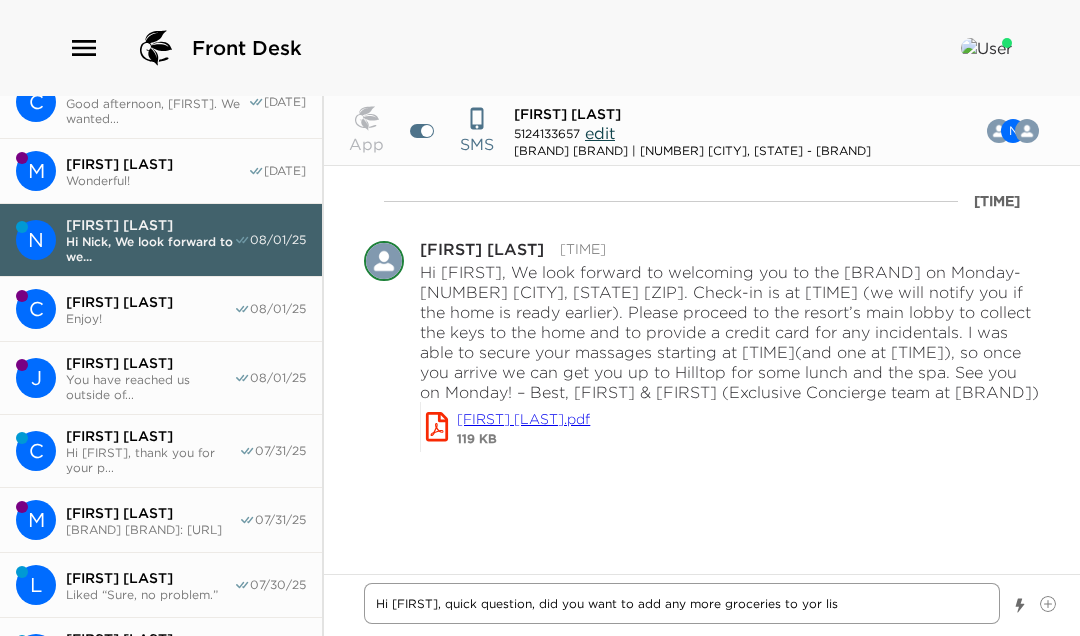 type on "x" 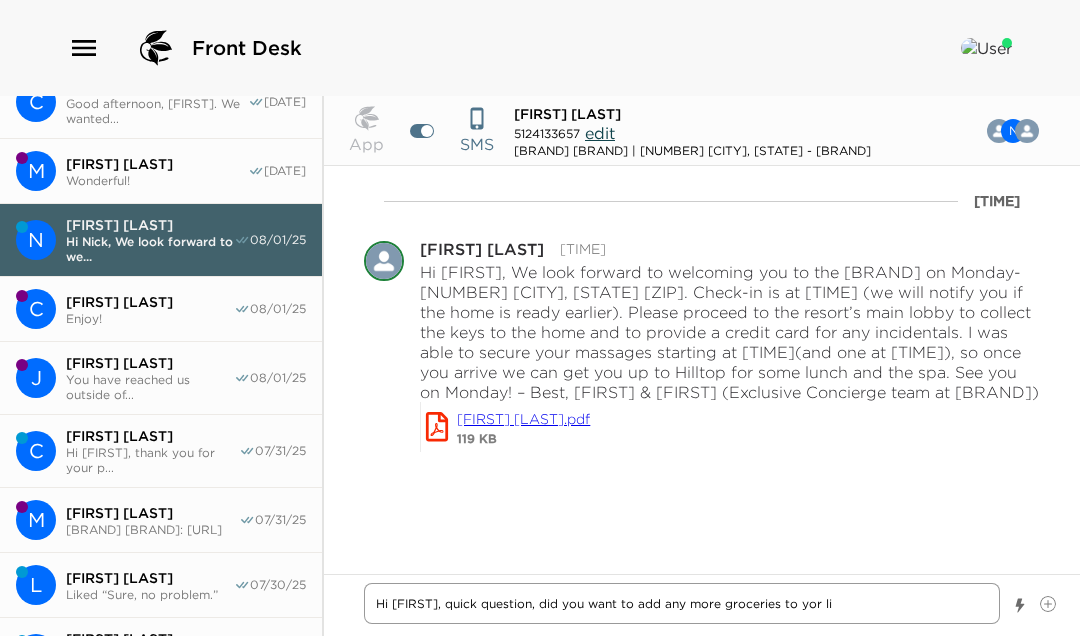 type on "x" 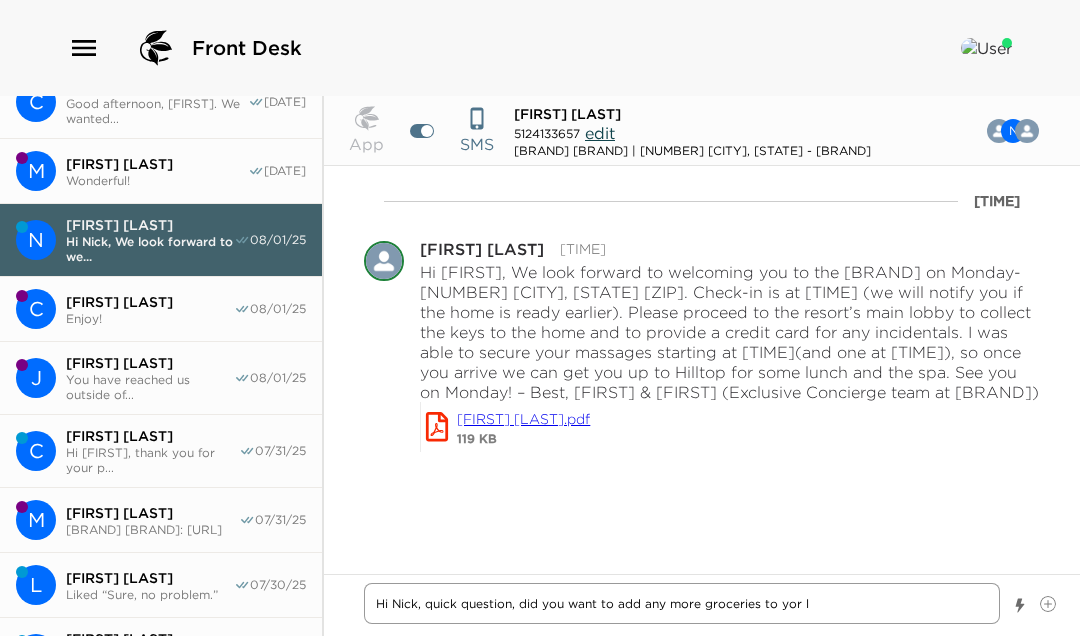type on "x" 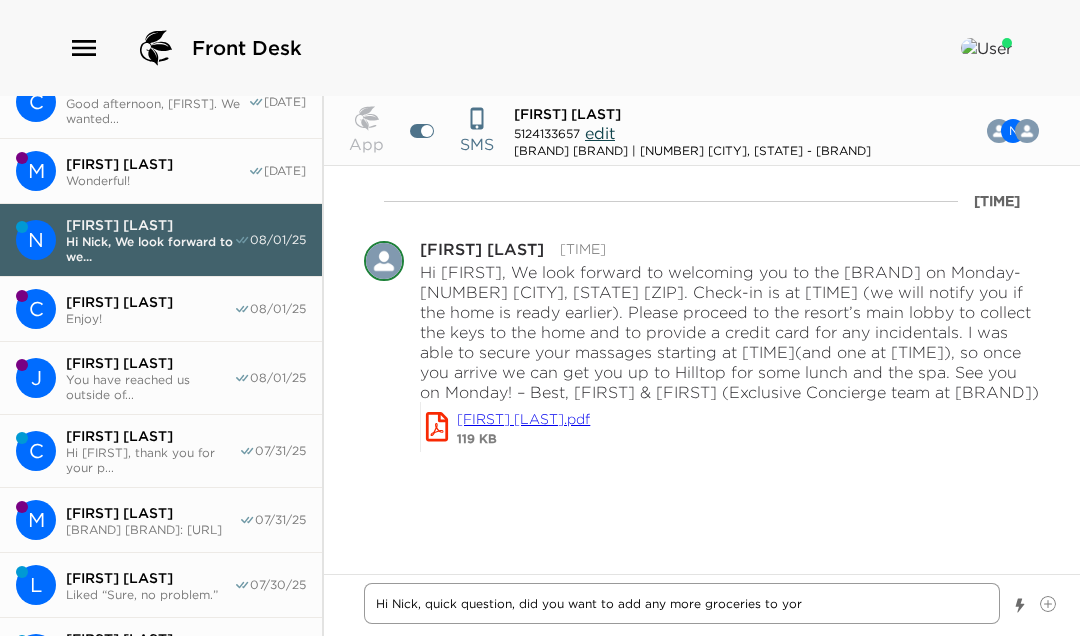 type on "x" 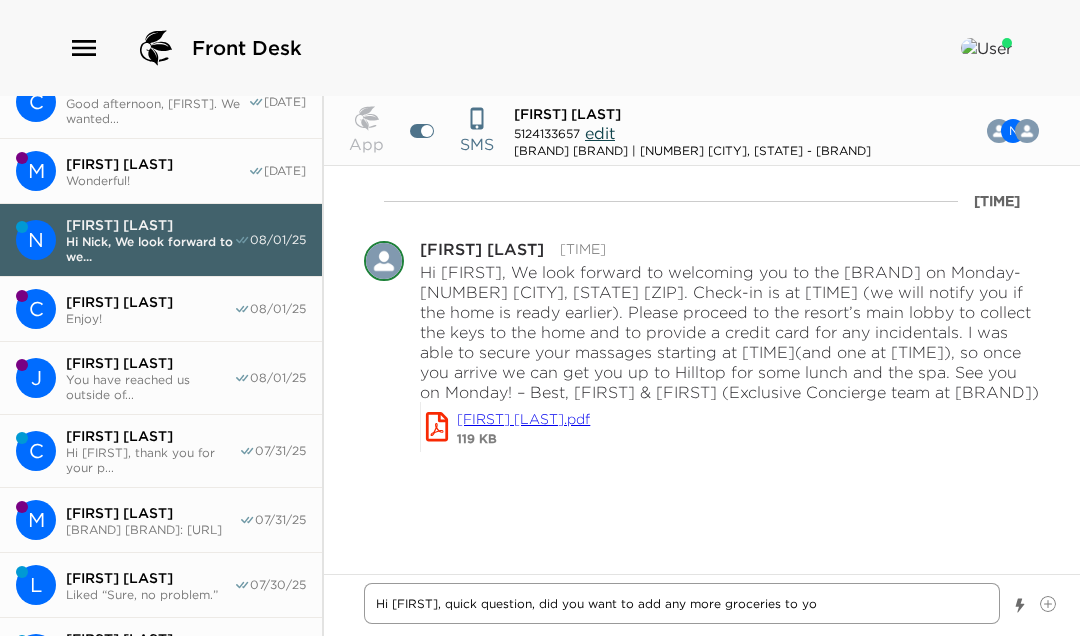 type 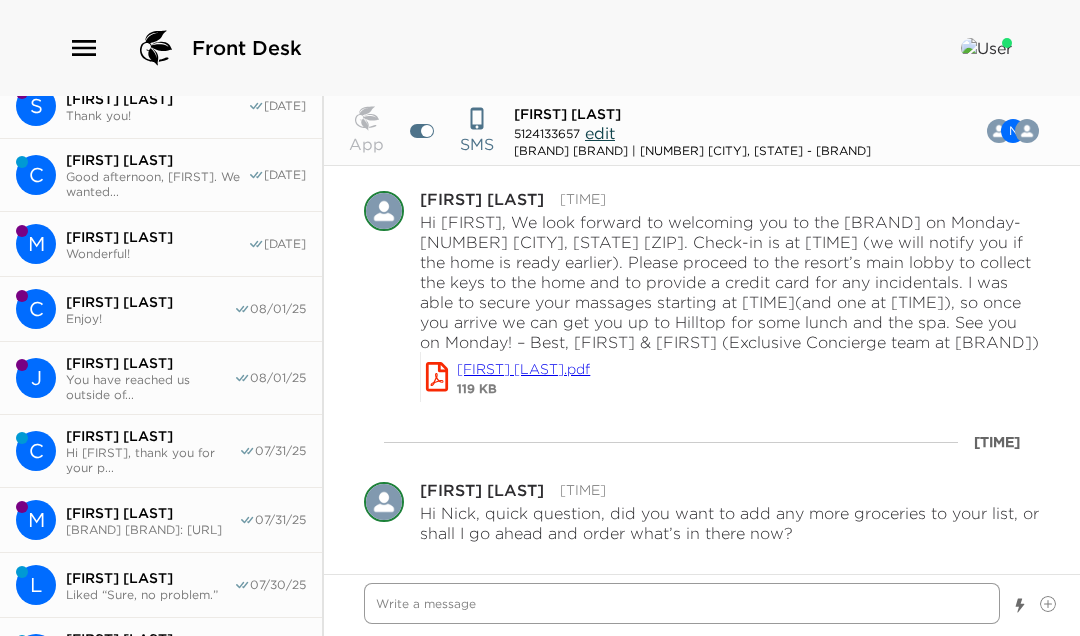scroll, scrollTop: 68, scrollLeft: 0, axis: vertical 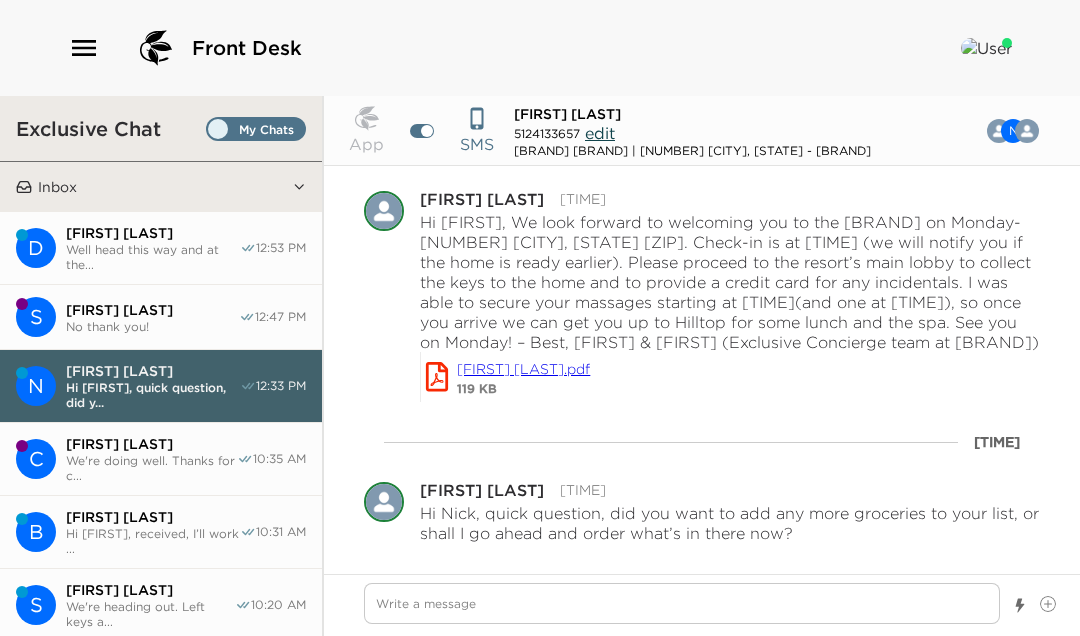 click on "Well head  this way and at the..." at bounding box center (153, 257) 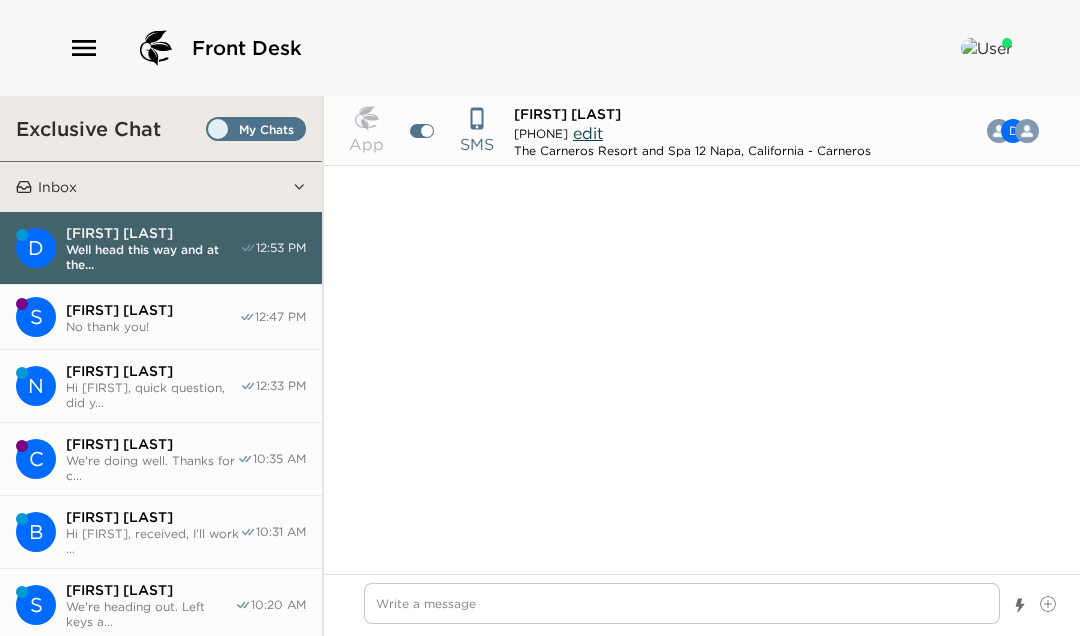 scroll, scrollTop: 1315, scrollLeft: 0, axis: vertical 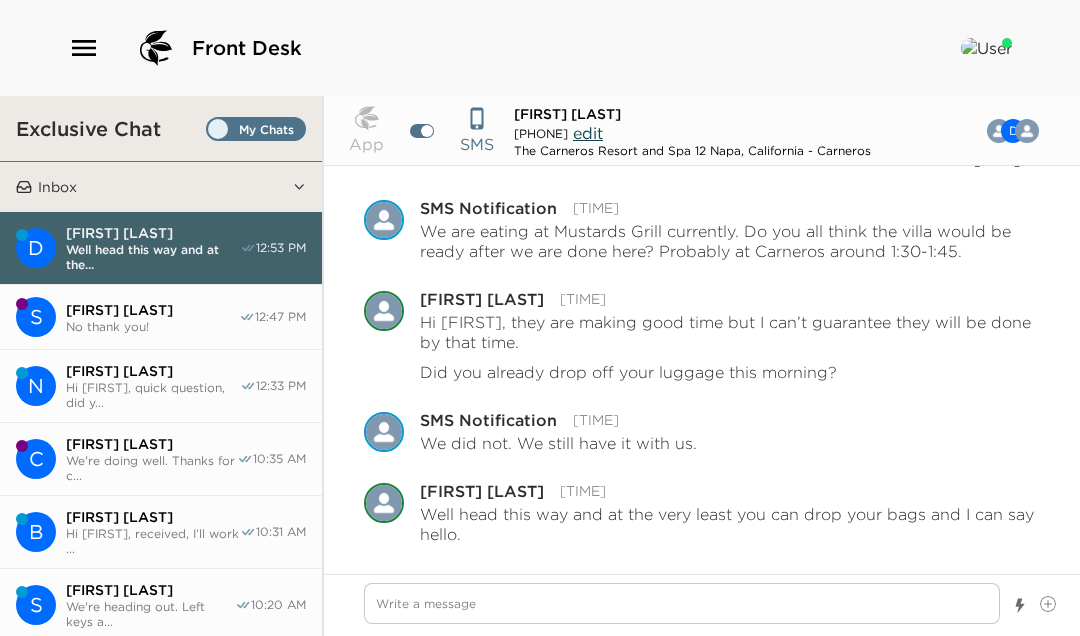 click on "[FIRST] [LAST]" at bounding box center [152, 310] 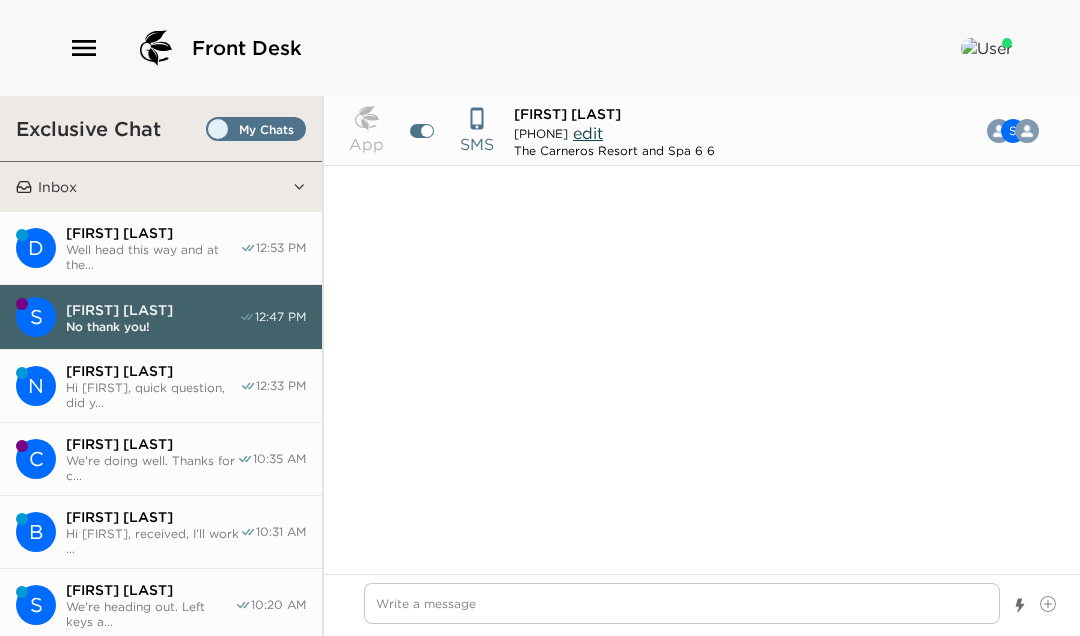 scroll, scrollTop: 1168, scrollLeft: 0, axis: vertical 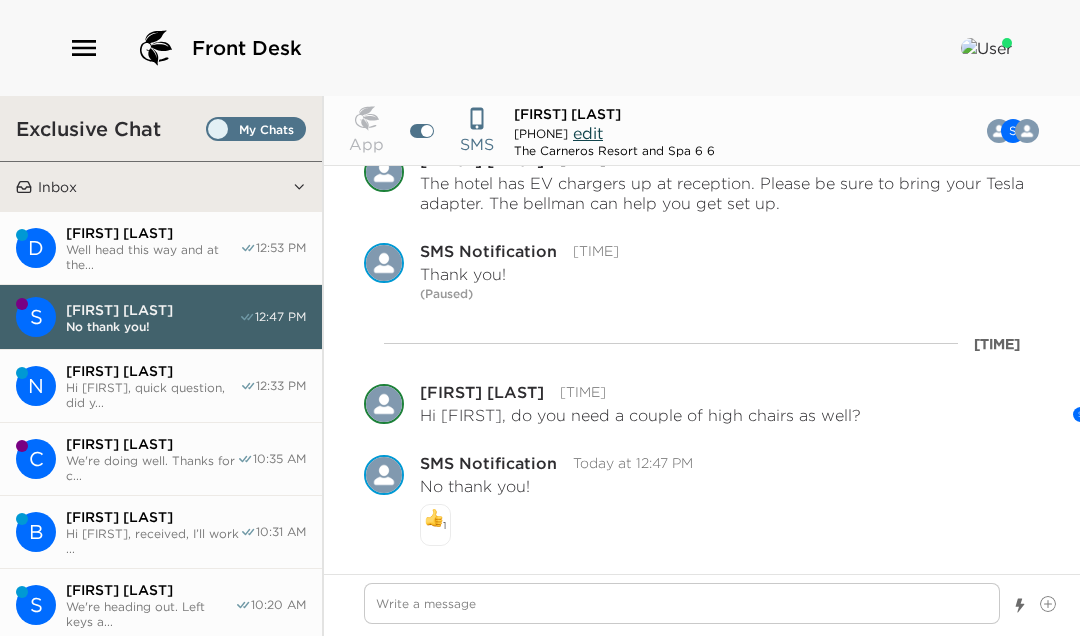 click on "[FIRST] [LAST]" at bounding box center [153, 371] 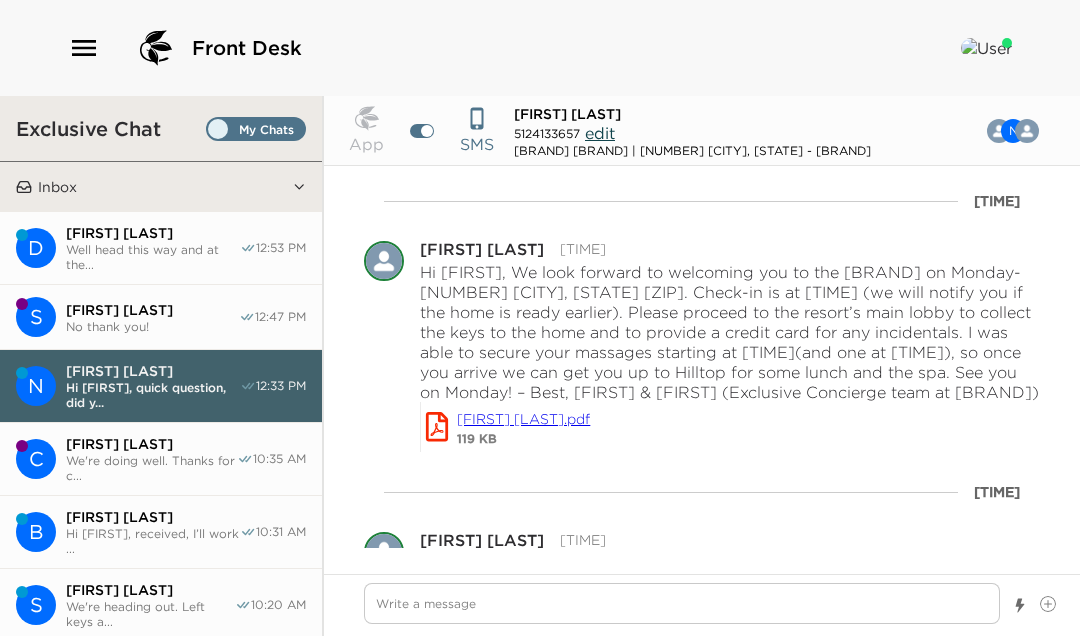 scroll, scrollTop: 68, scrollLeft: 0, axis: vertical 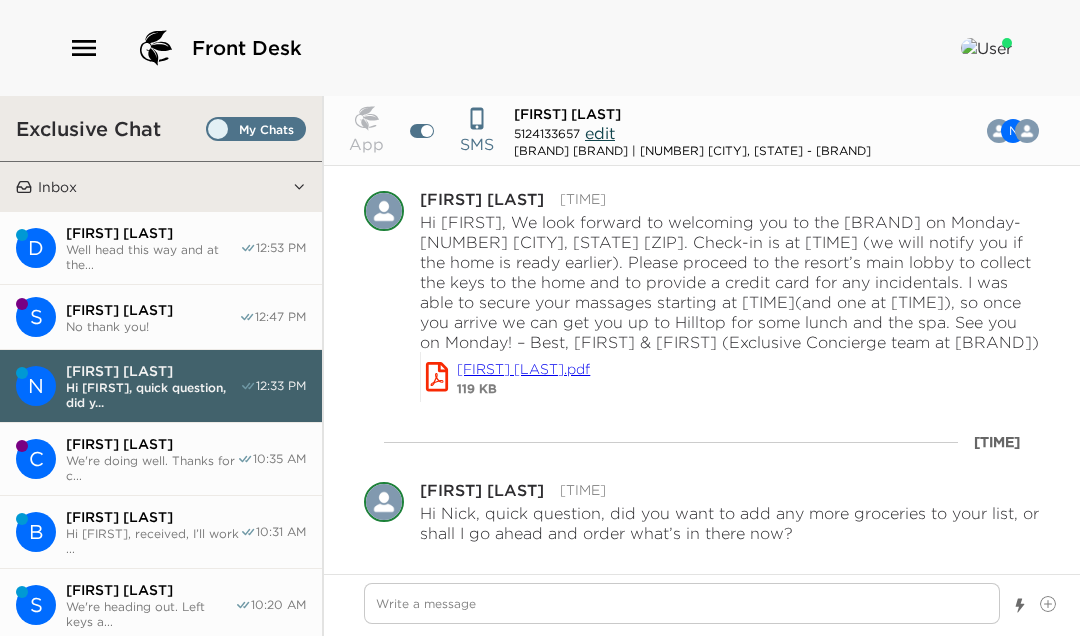click on "[FIRST] [LAST]" at bounding box center [153, 233] 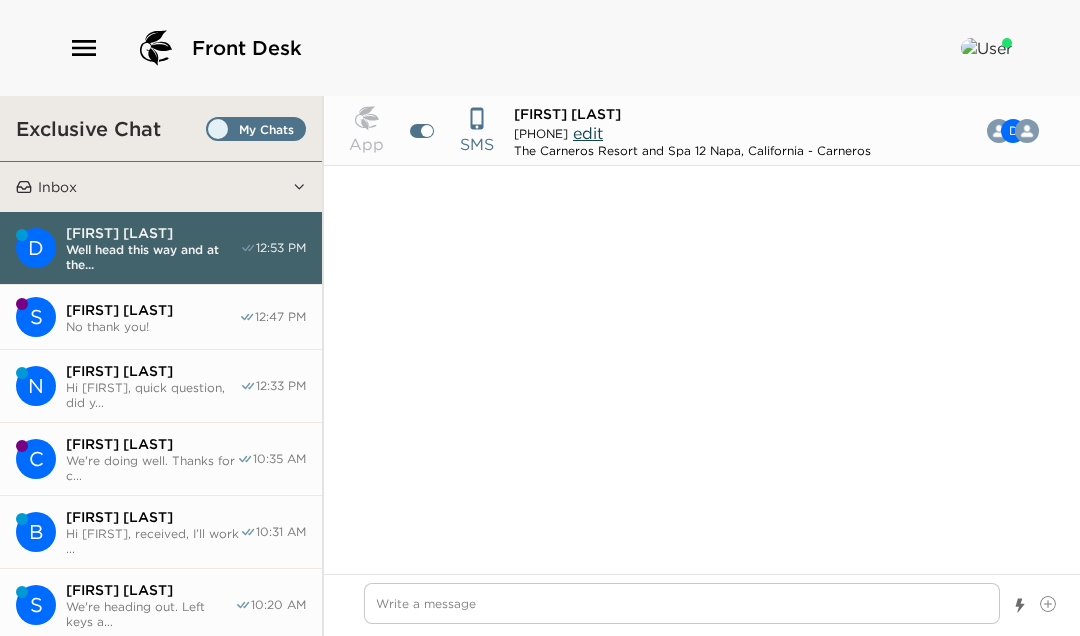 scroll, scrollTop: 1315, scrollLeft: 0, axis: vertical 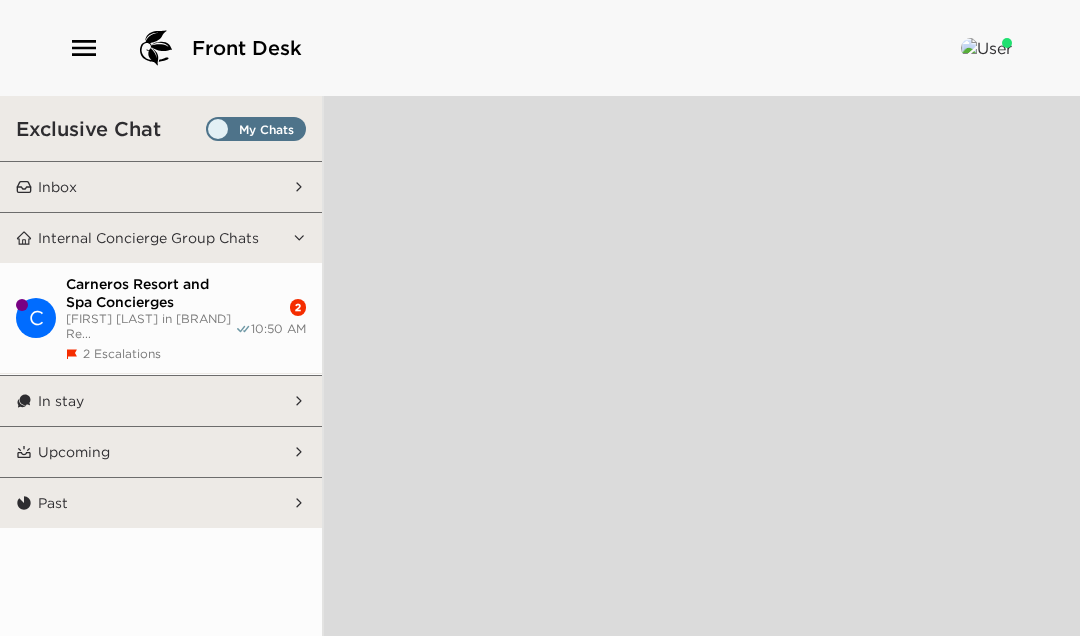 click on "Inbox" at bounding box center [57, 187] 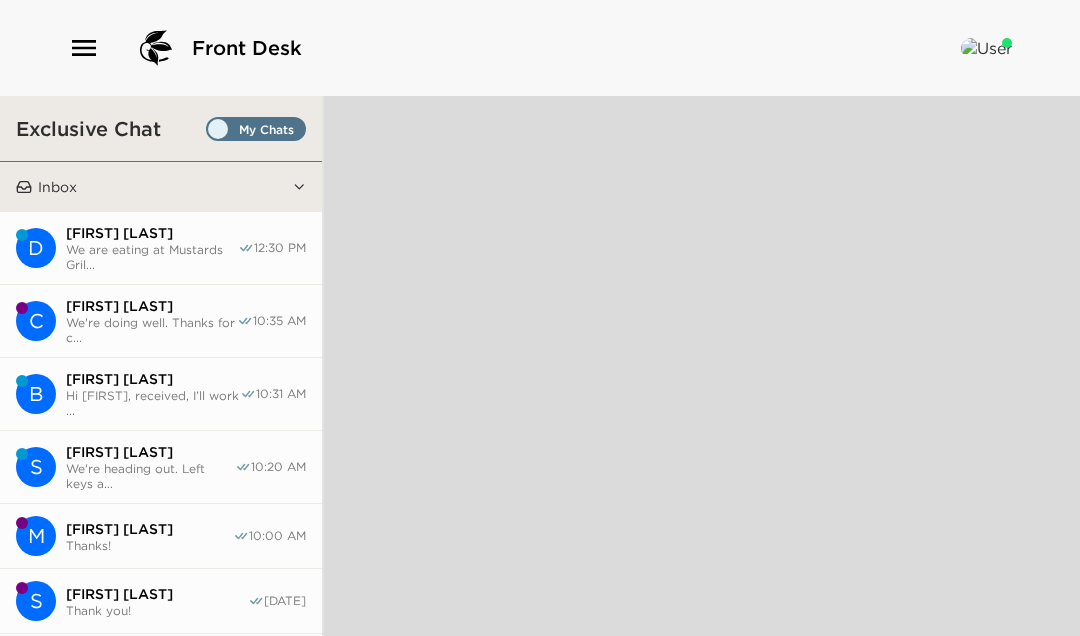 drag, startPoint x: 85, startPoint y: 27, endPoint x: 81, endPoint y: 39, distance: 12.649111 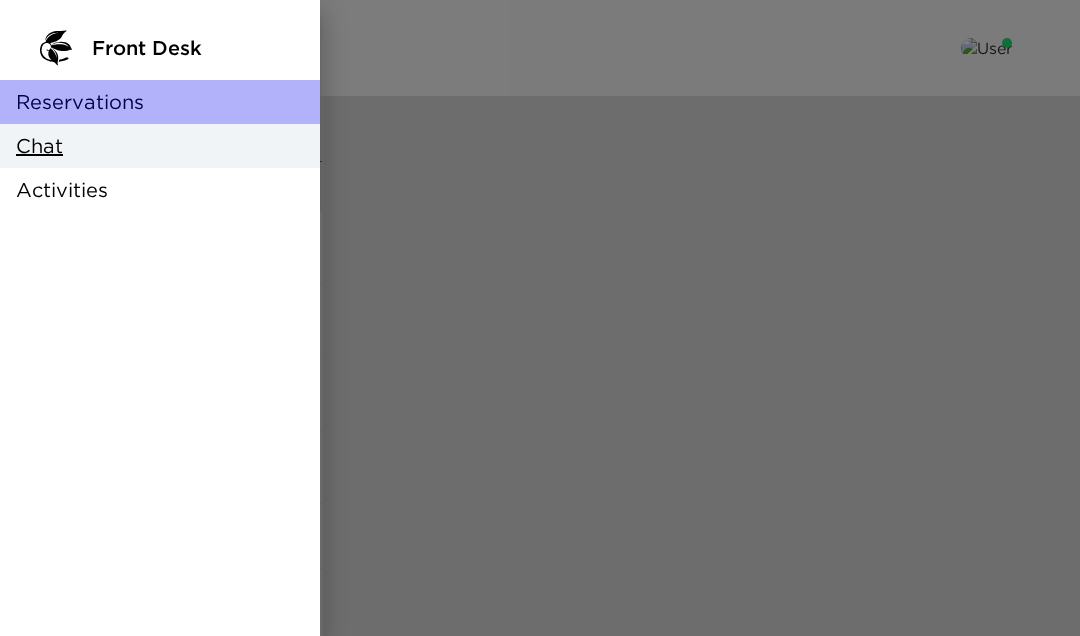click on "Reservations" at bounding box center (80, 102) 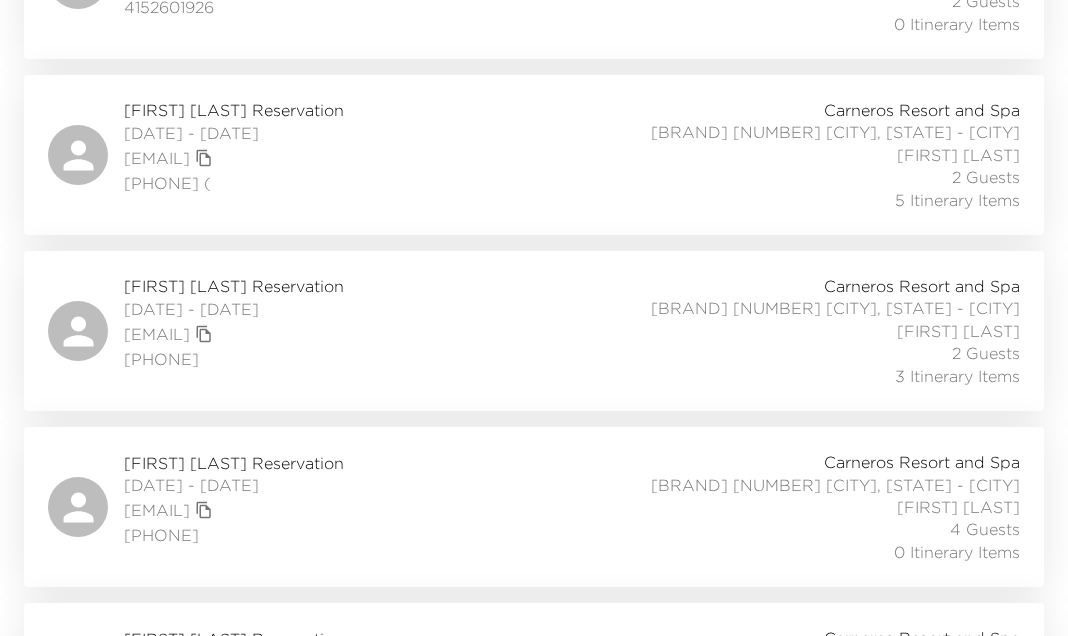 scroll, scrollTop: 880, scrollLeft: 0, axis: vertical 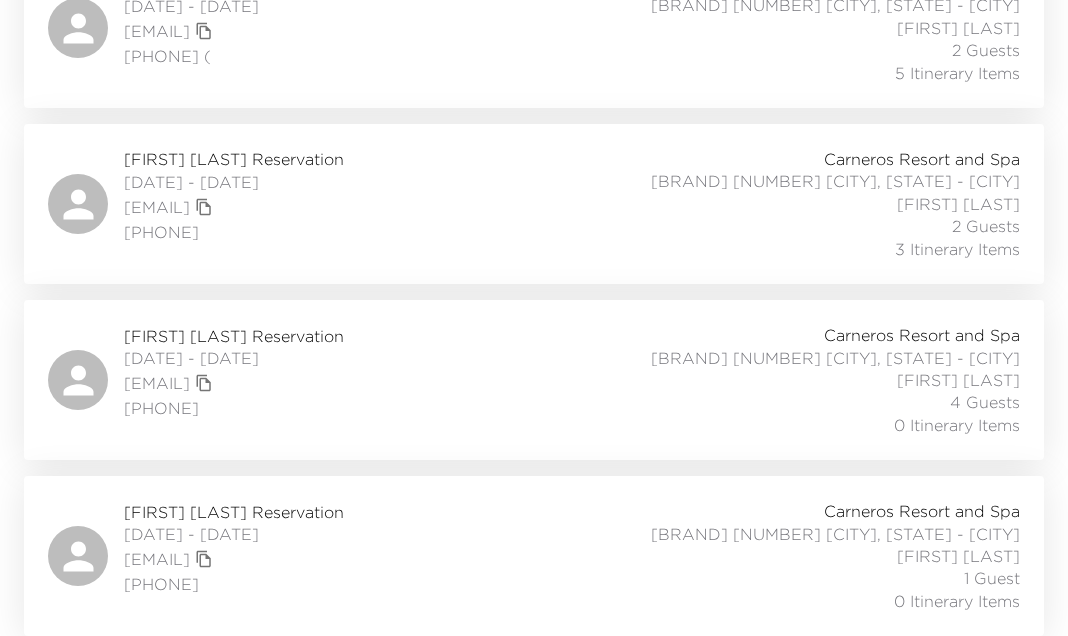 click on "Drew Seale Reservation" at bounding box center [234, 512] 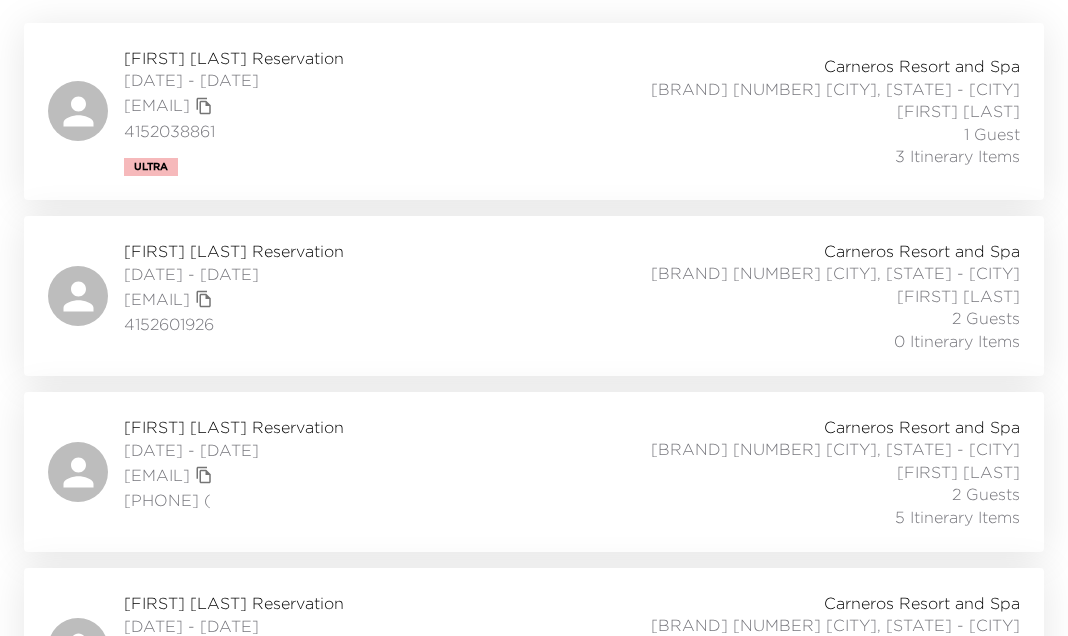 scroll, scrollTop: 0, scrollLeft: 0, axis: both 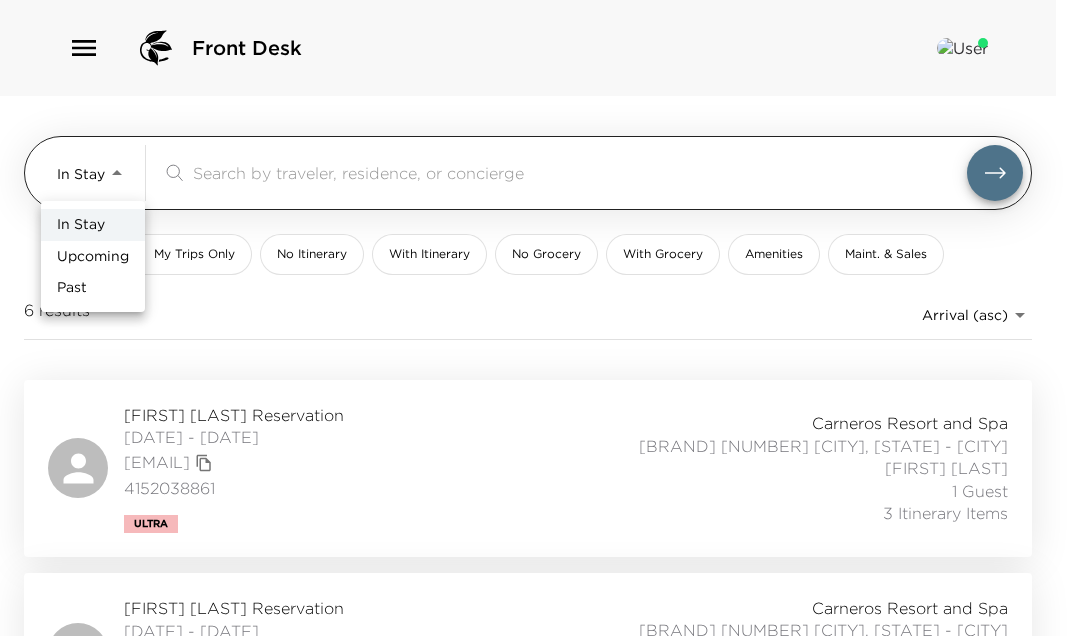click on "Front Desk In Stay In-Stay ​ My Trips Only No Itinerary With Itinerary No Grocery With Grocery Amenities Maint. & Sales 6 results Arrival (asc) reservations_prod_arrival_asc Susan Cluff Reservation 07/31/2025 - 08/03/2025 susancluff@mac.com 4152038861 Ultra Carneros Resort and Spa The Carneros Resort and Spa 7 Napa, California - Carneros Courtney Wilson 1 Guest 3 Itinerary Items Chad Arkoff Reservation 08/01/2025 - 08/03/2025 chad@flynnholdings.com 4152601926 Carneros Resort and Spa The Carneros Resort and Spa 12 Napa, California - Carneros Courtney Wilson 2 Guests 0 Itinerary Items David Jacquin Reservation 08/01/2025 - 08/03/2025 msilveira@nptma.com 415-601-7979 ( Carneros Resort and Spa The Carneros Resort and Spa 6 Napa, California - Carneros Sandra Grignon 2 Guests 5 Itinerary Items Marci Riley Reservation 08/02/2025 - 08/04/2025 marciriley@gmail.com (650) 576-4565 Carneros Resort and Spa The Carneros Resort and Spa 3 Napa, California - Carneros Sandra Grignon 2 Guests 3 Itinerary Items (925) 254-8881" at bounding box center (534, 318) 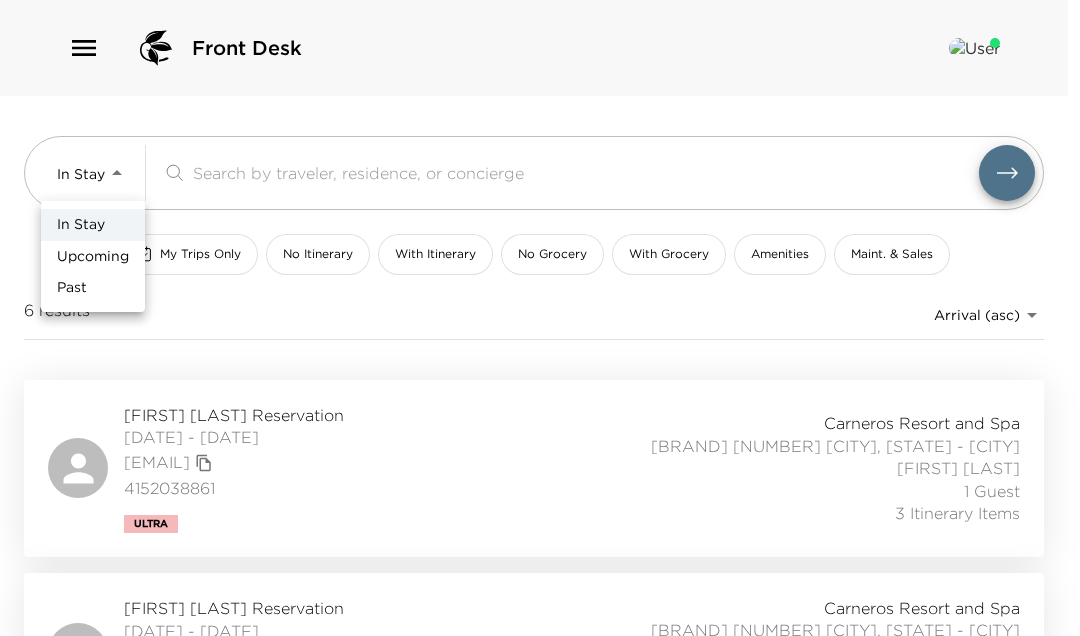 click on "Upcoming" at bounding box center [93, 257] 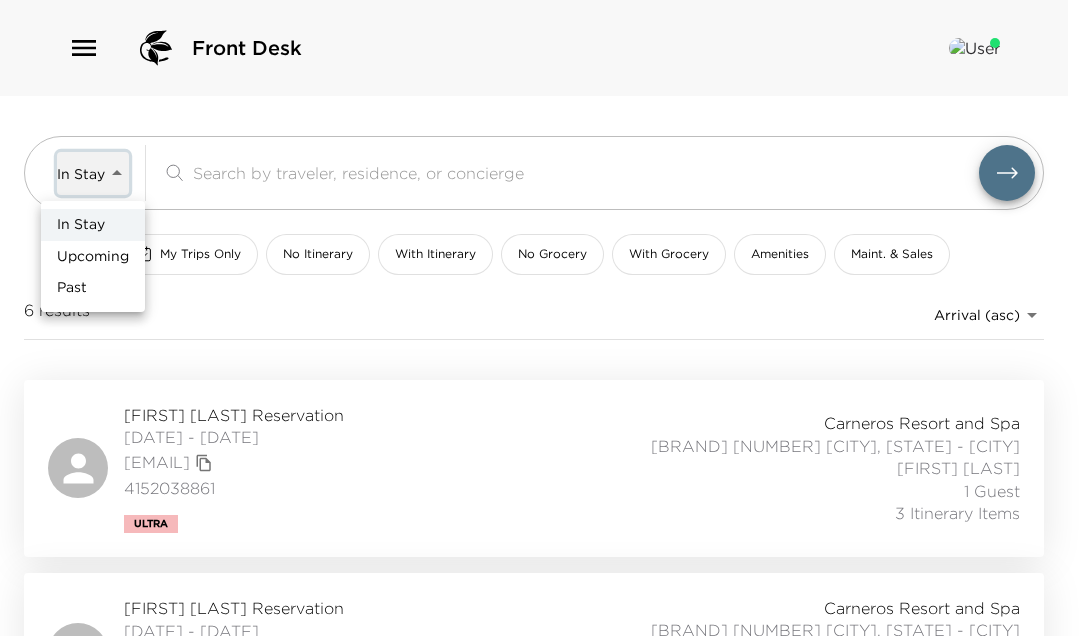 type on "Upcoming" 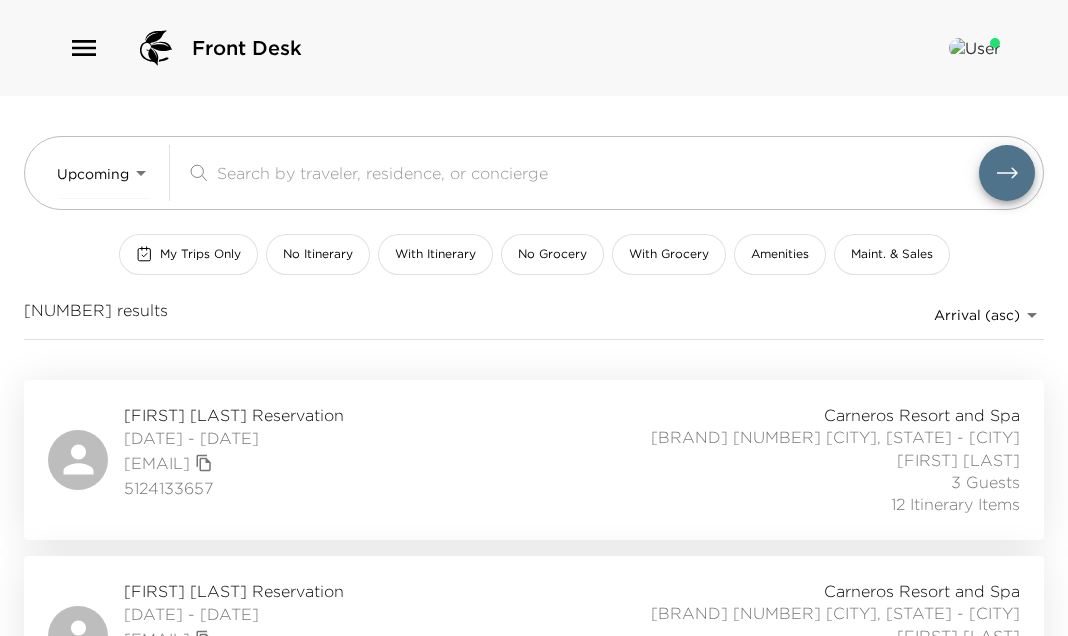 click on "Nick Nascone Reservation 08/04/2025 - 08/07/2025 nick@nascone.com 5124133657 Carneros Resort and Spa The Carneros Resort and Spa 7 Napa, California - Carneros Courtney Wilson 3 Guests 12 Itinerary Items" at bounding box center (534, 460) 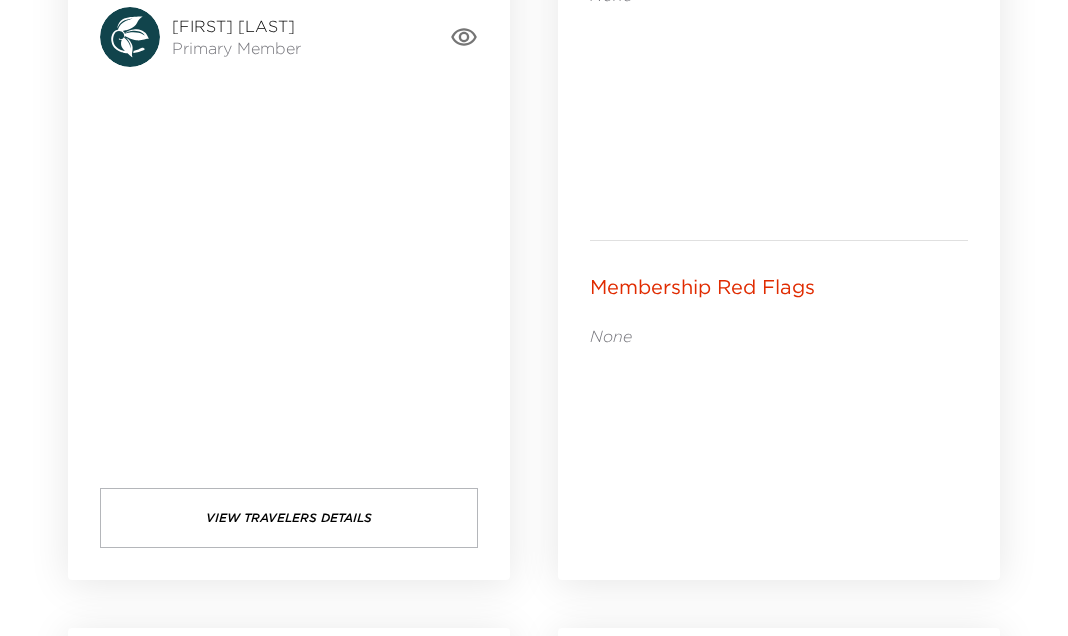scroll, scrollTop: 400, scrollLeft: 0, axis: vertical 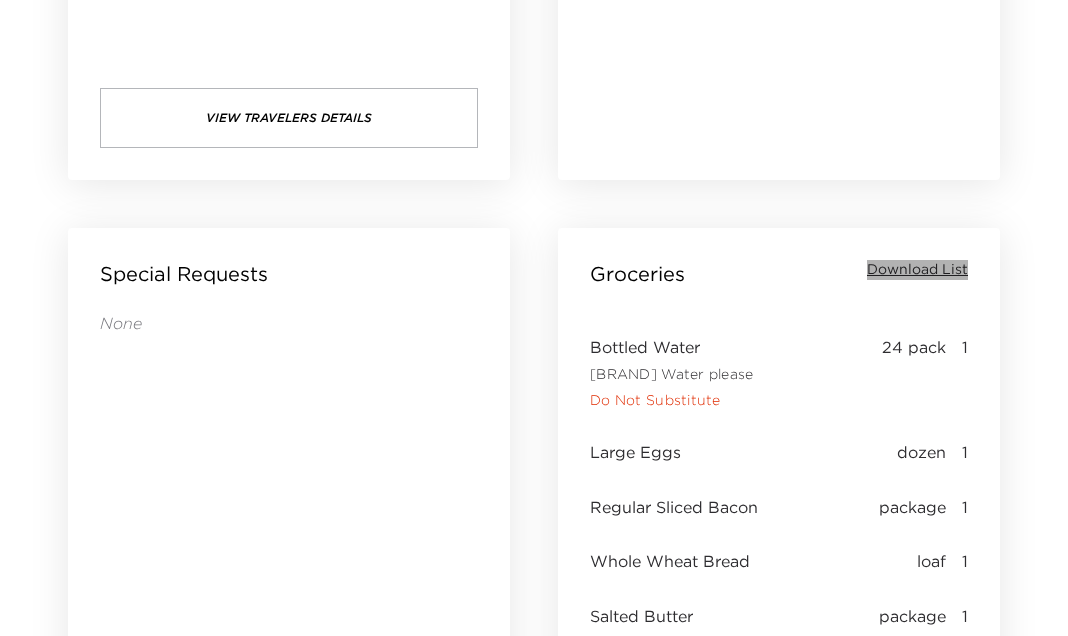 click on "Download List" at bounding box center (917, 270) 